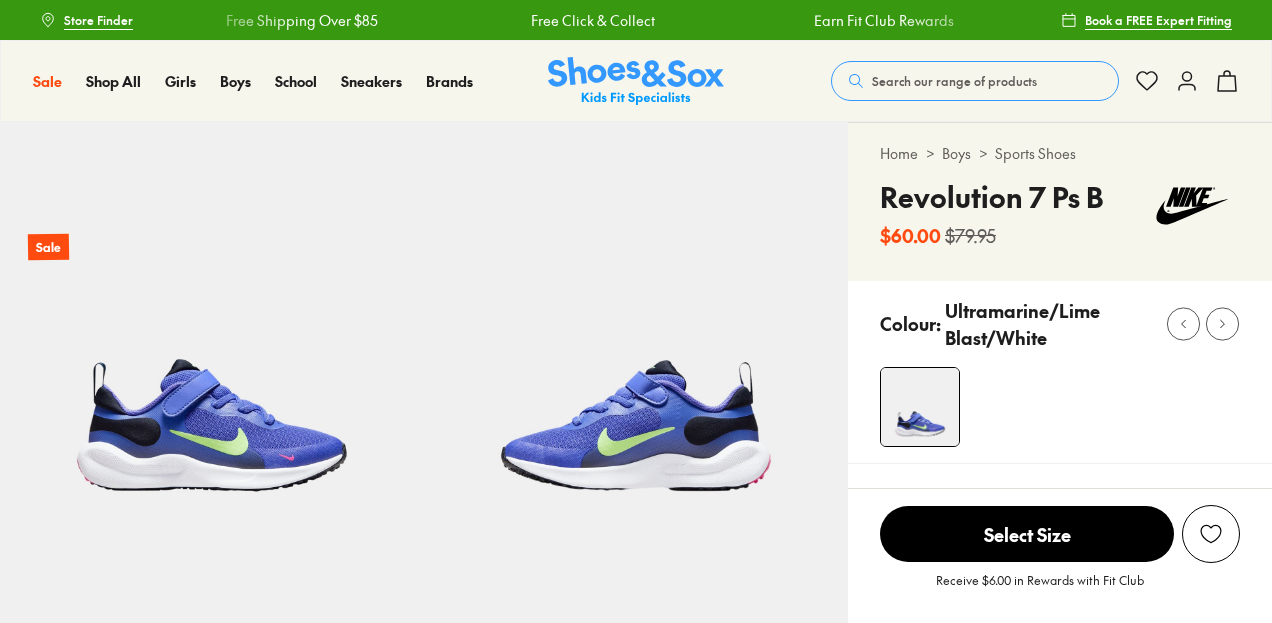 scroll, scrollTop: 0, scrollLeft: 0, axis: both 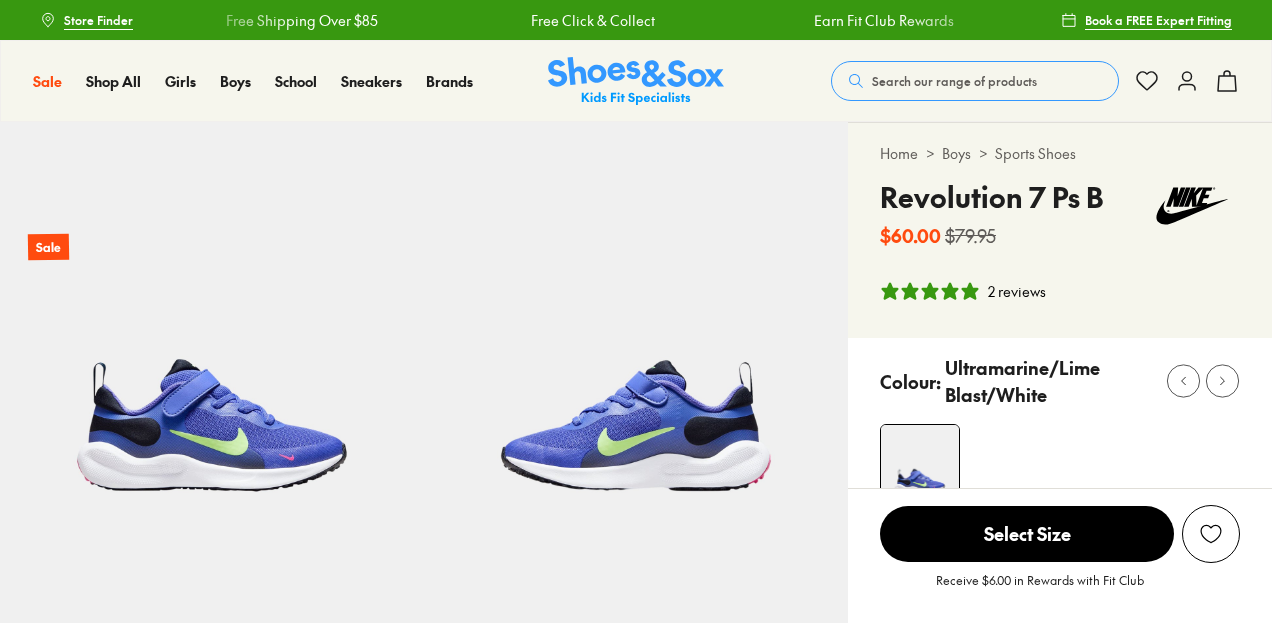 select on "*" 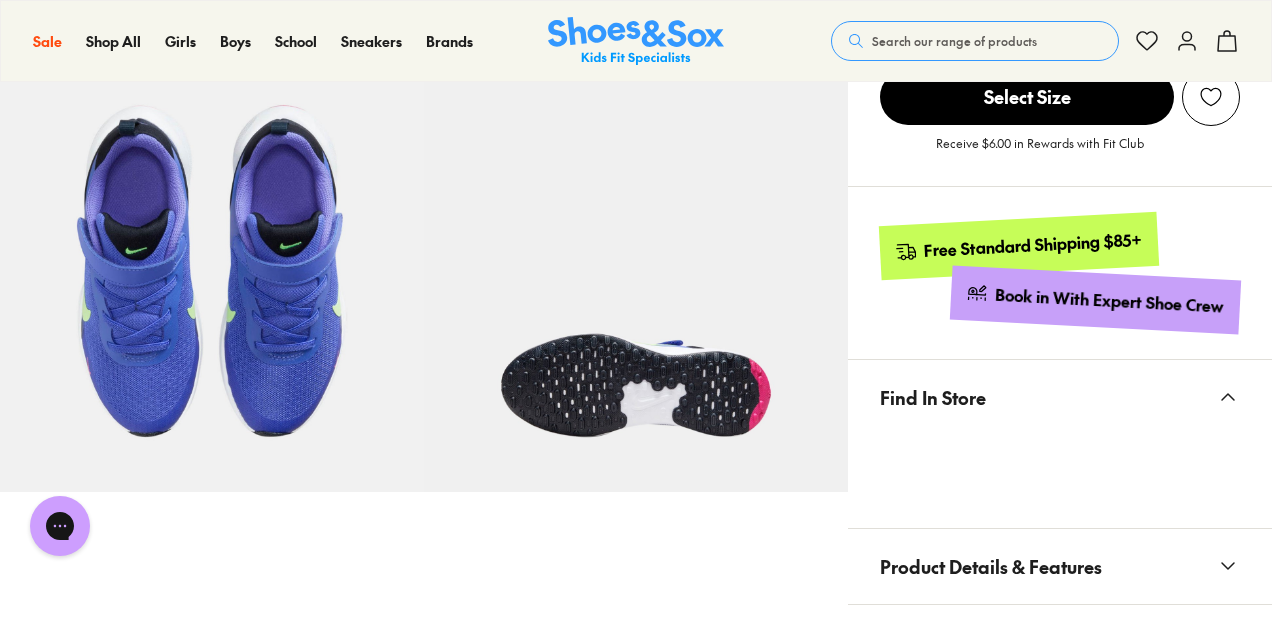 scroll, scrollTop: 871, scrollLeft: 0, axis: vertical 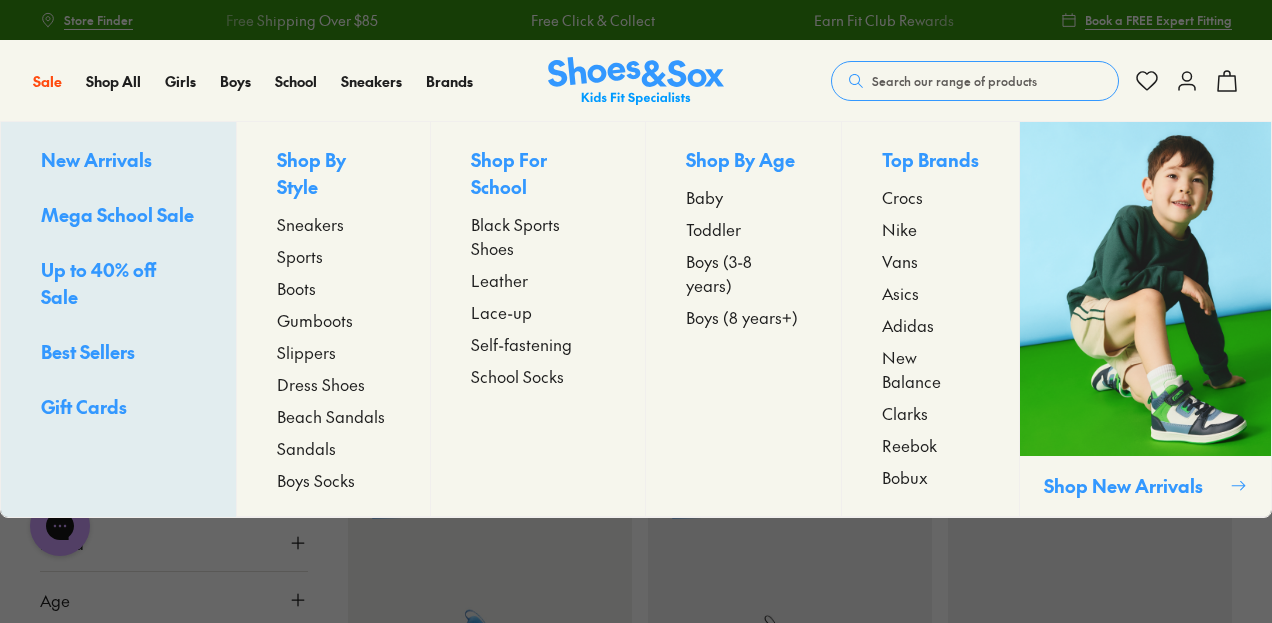 click on "Sports" at bounding box center [300, 256] 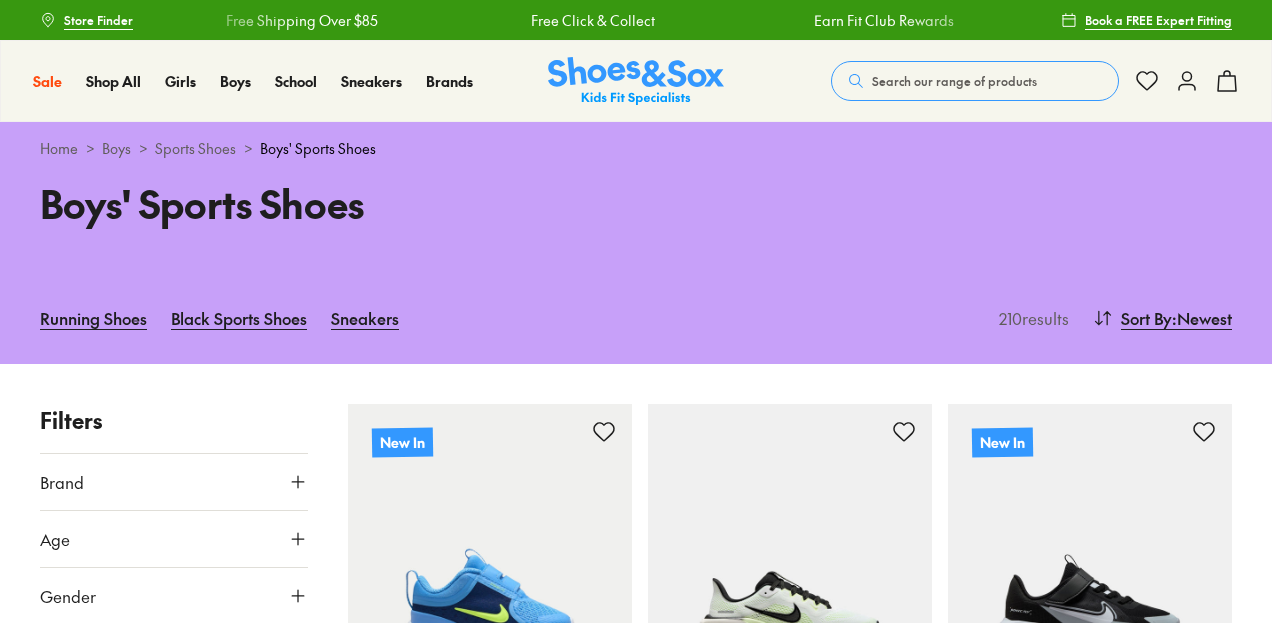scroll, scrollTop: 0, scrollLeft: 0, axis: both 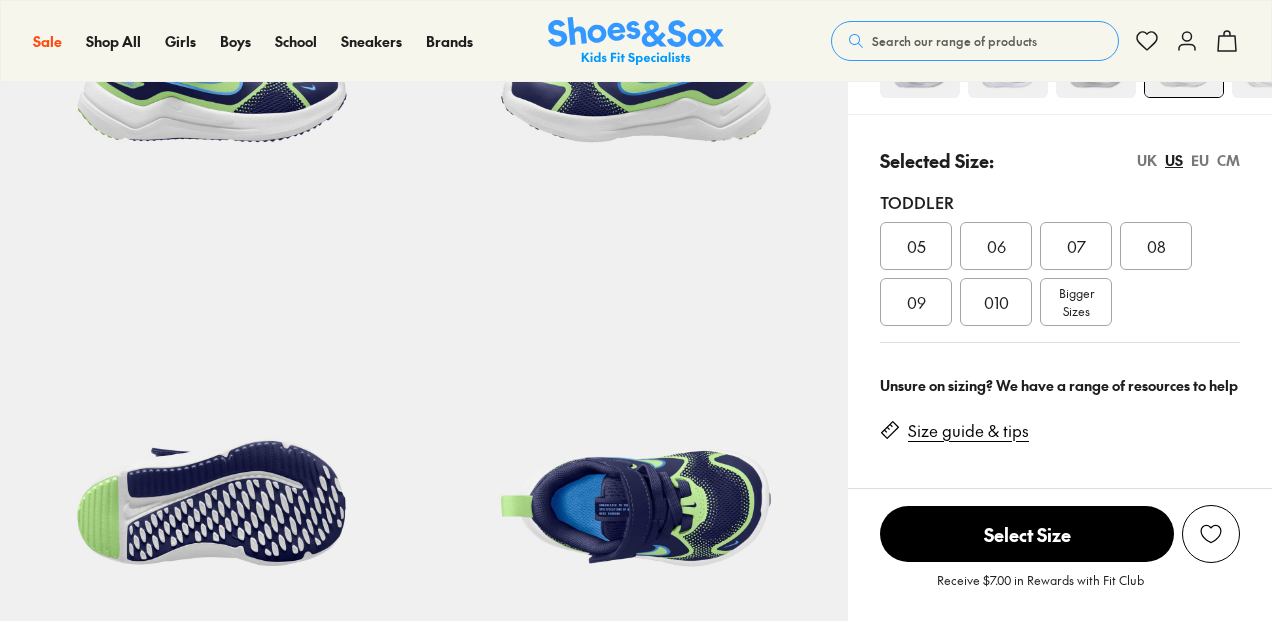 select on "*" 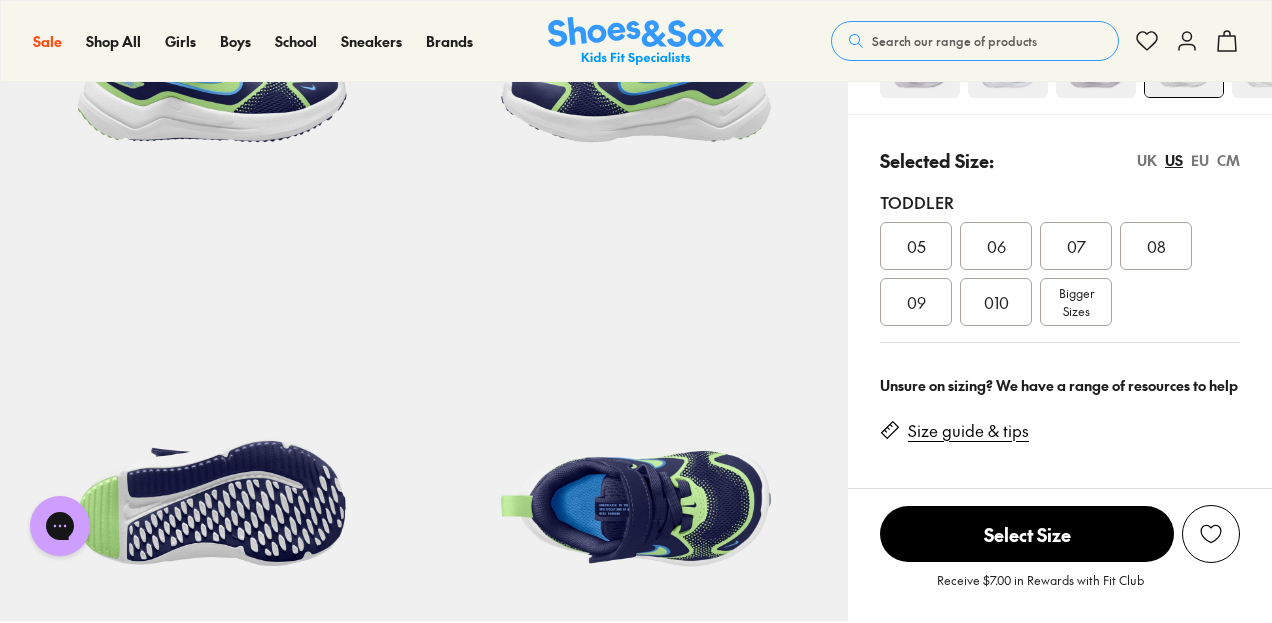 scroll, scrollTop: 0, scrollLeft: 0, axis: both 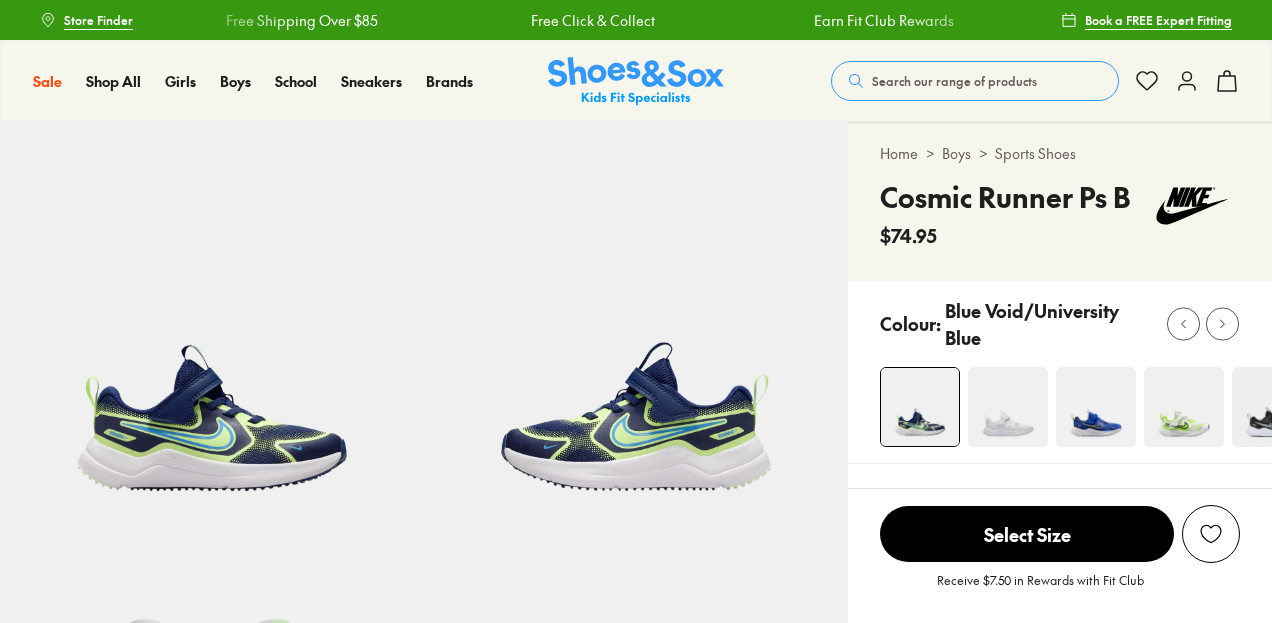 click at bounding box center (1096, 407) 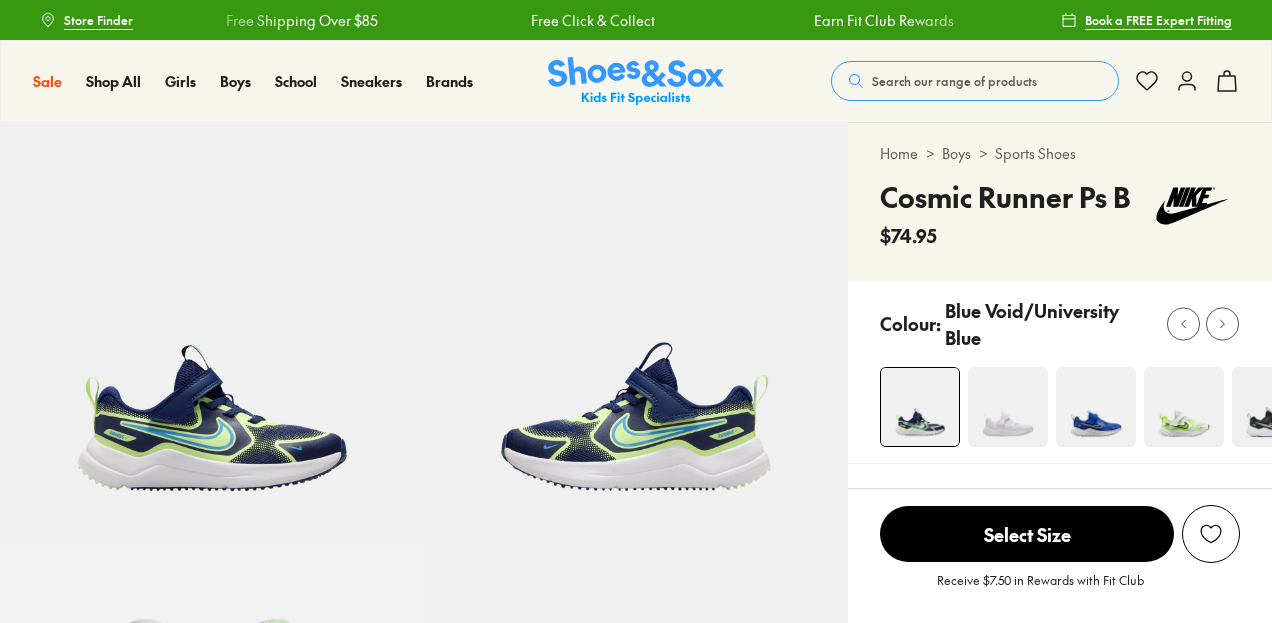 select on "*" 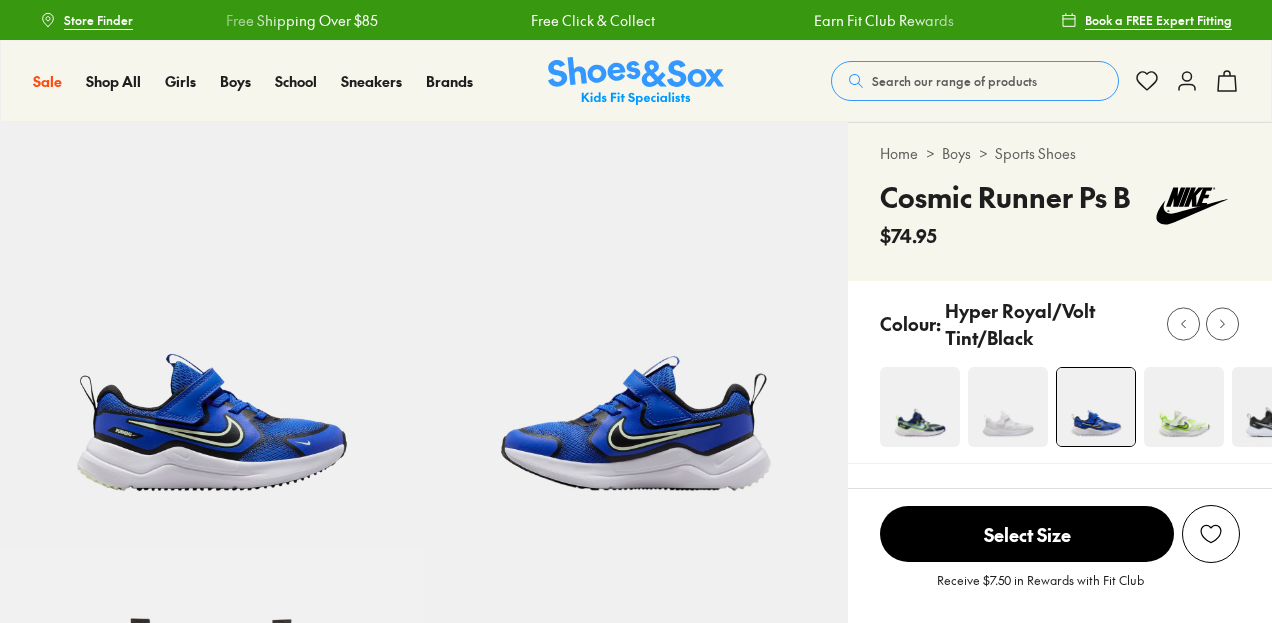 scroll, scrollTop: 0, scrollLeft: 0, axis: both 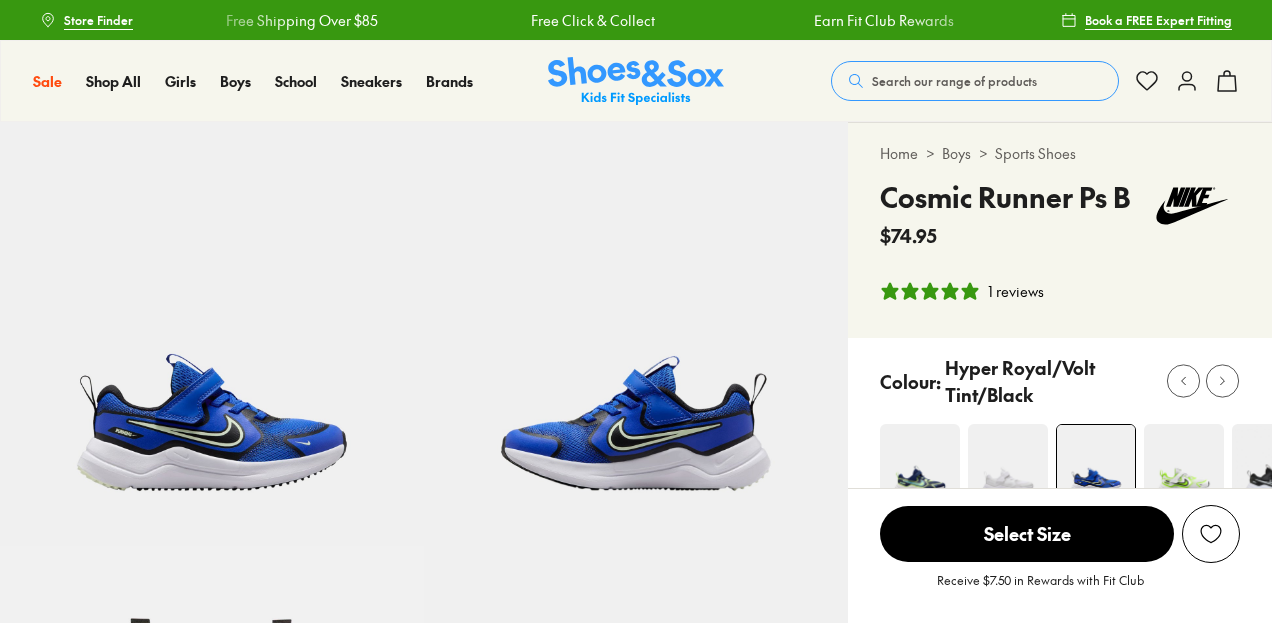 select on "*" 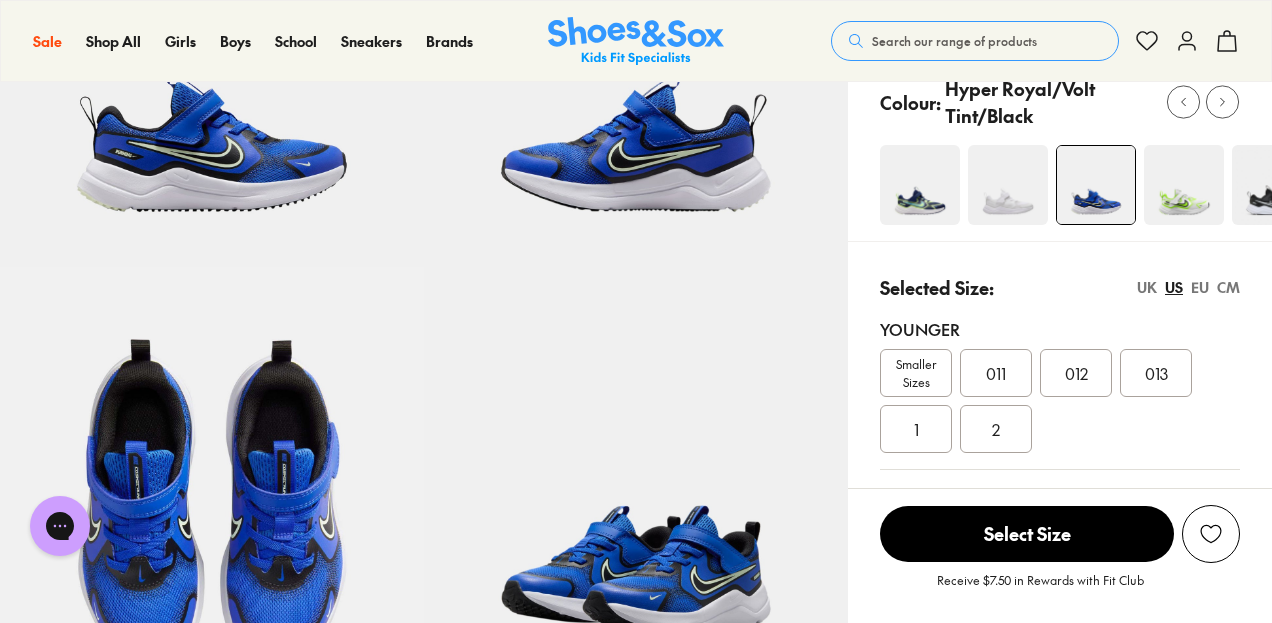 scroll, scrollTop: 208, scrollLeft: 0, axis: vertical 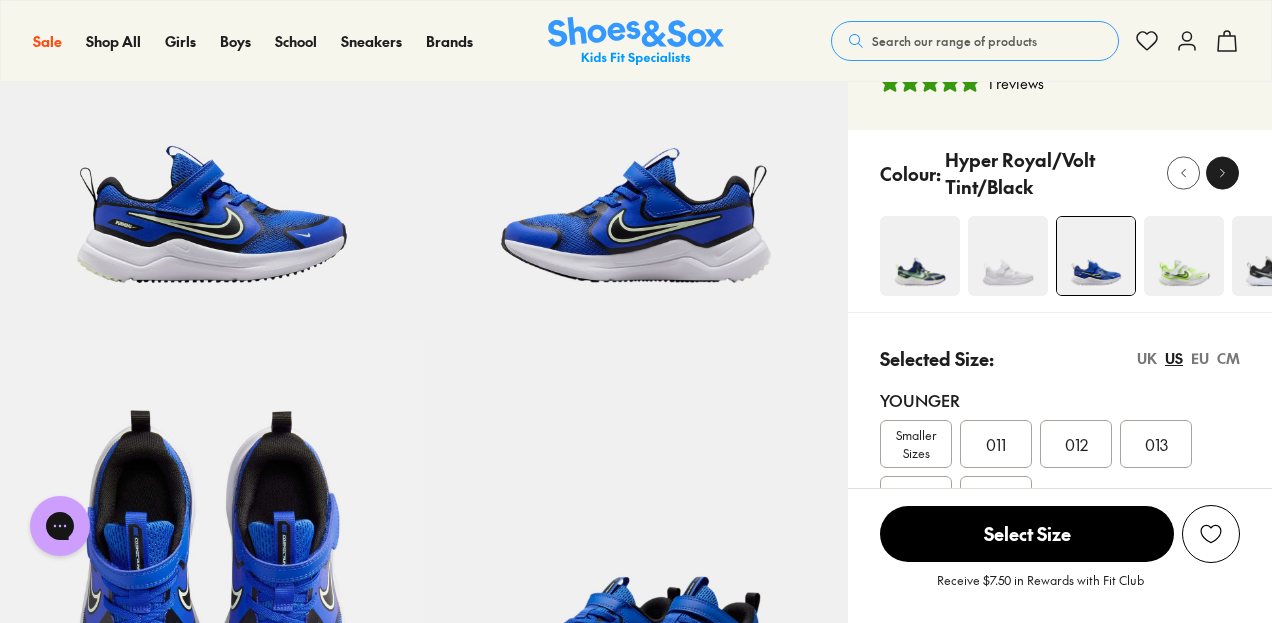 click at bounding box center (1222, 173) 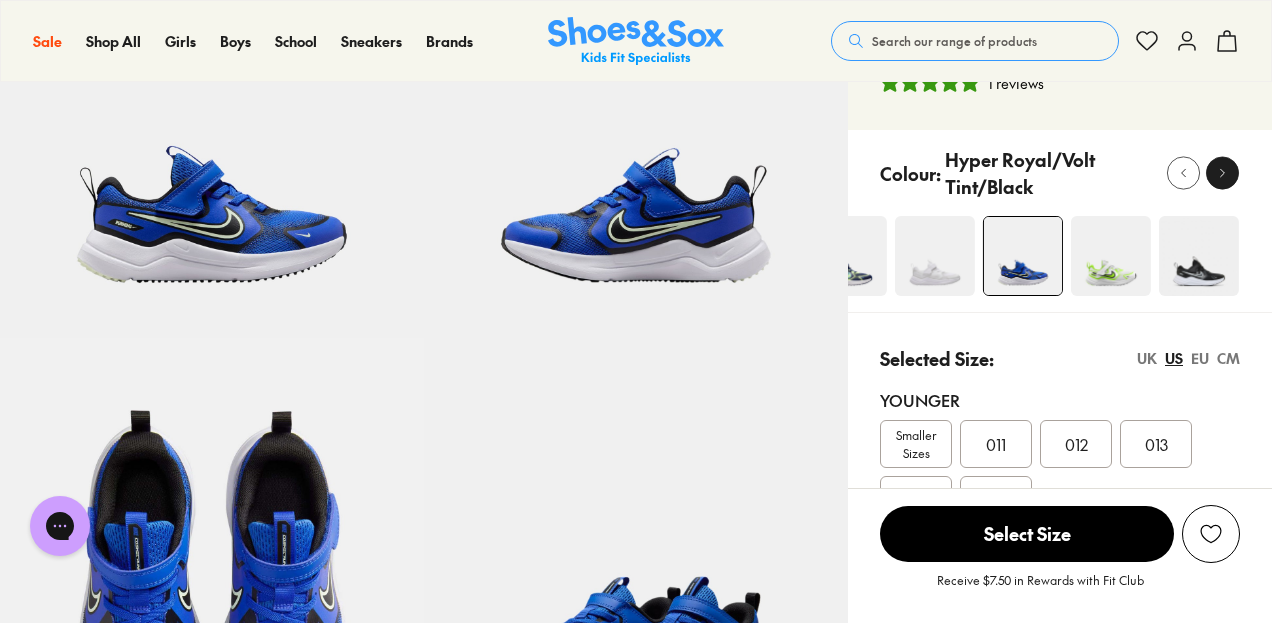 click at bounding box center [1222, 173] 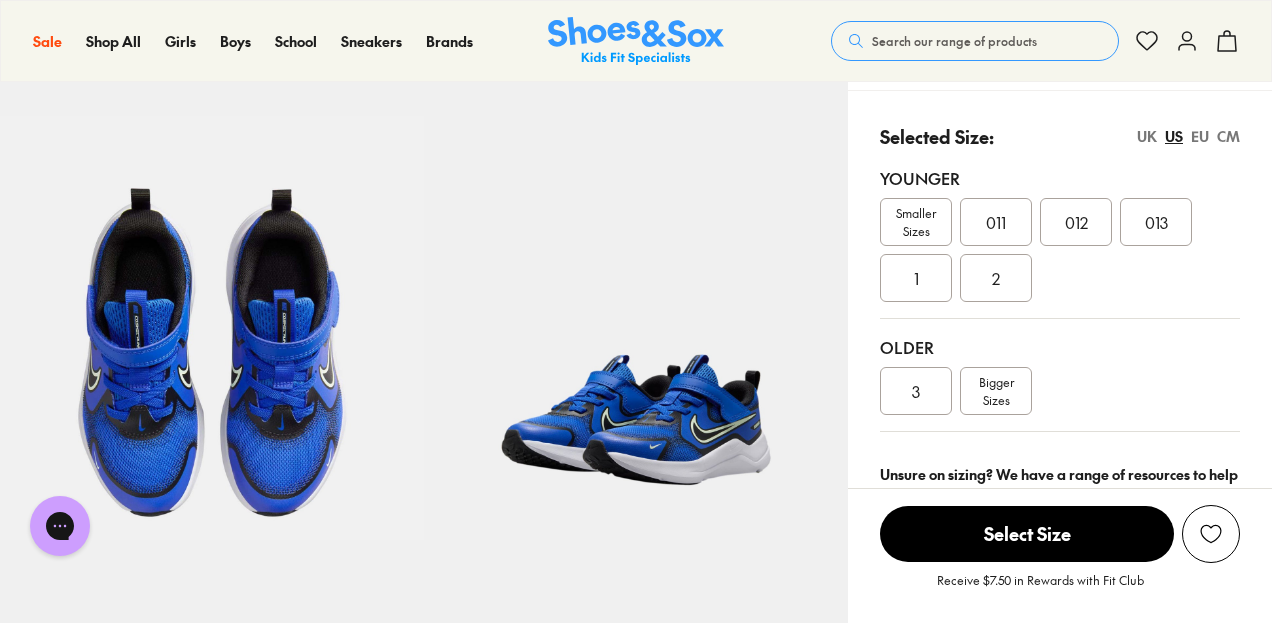 scroll, scrollTop: 452, scrollLeft: 0, axis: vertical 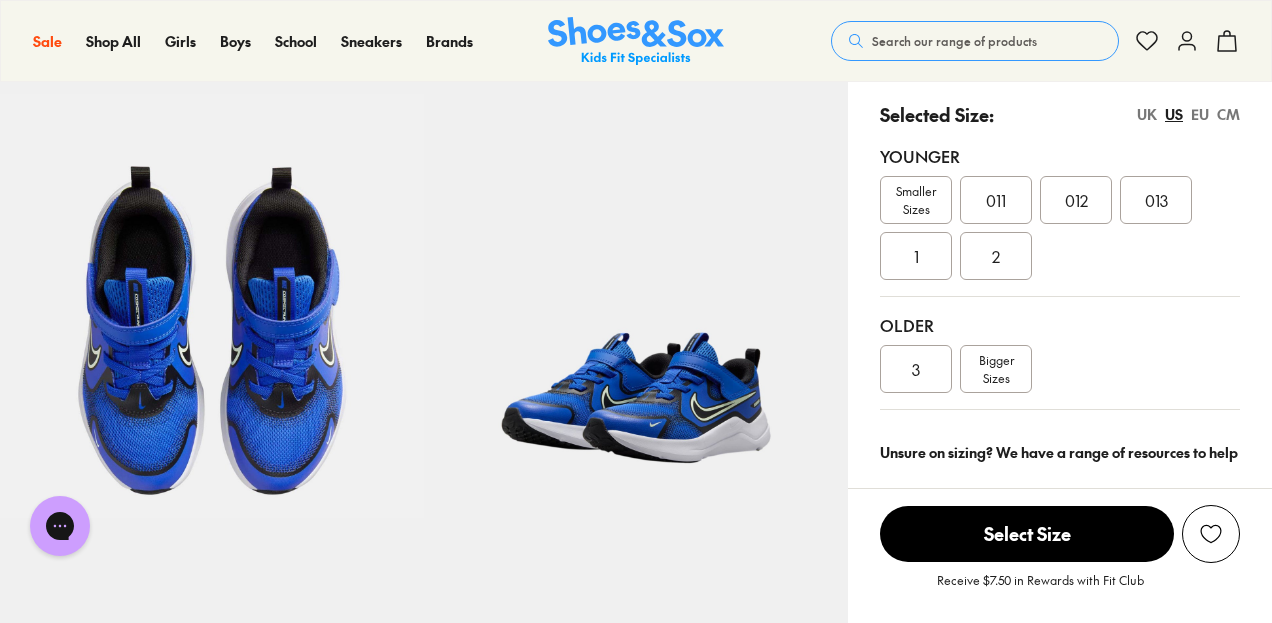 click 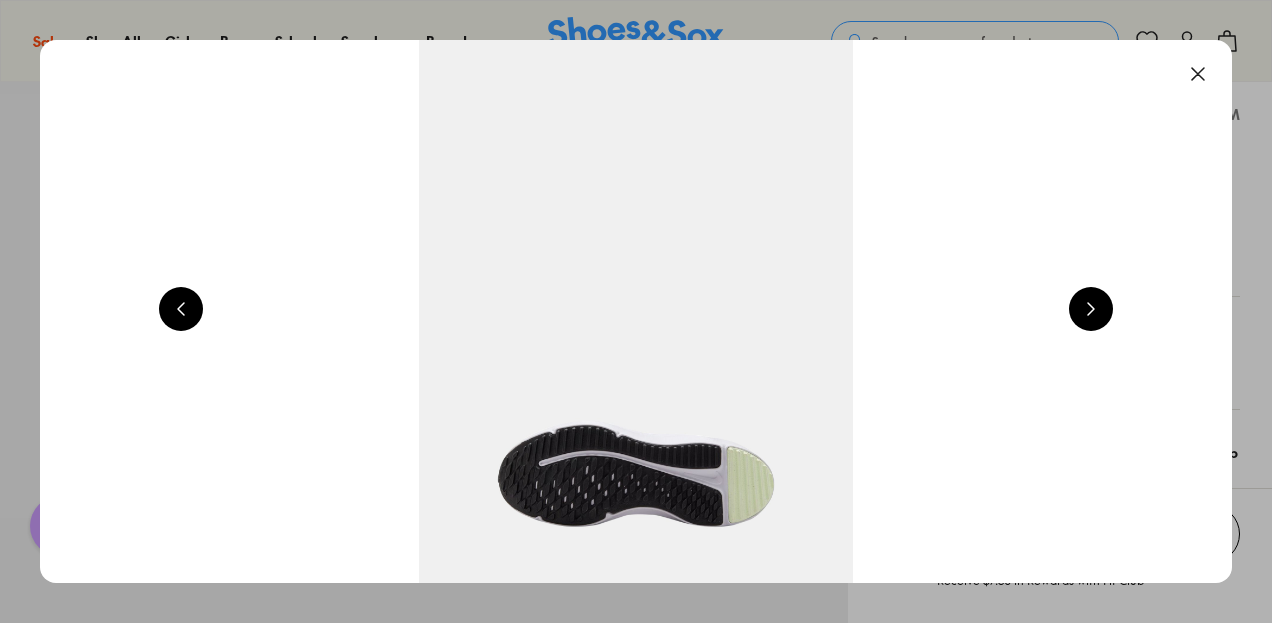scroll, scrollTop: 0, scrollLeft: 4800, axis: horizontal 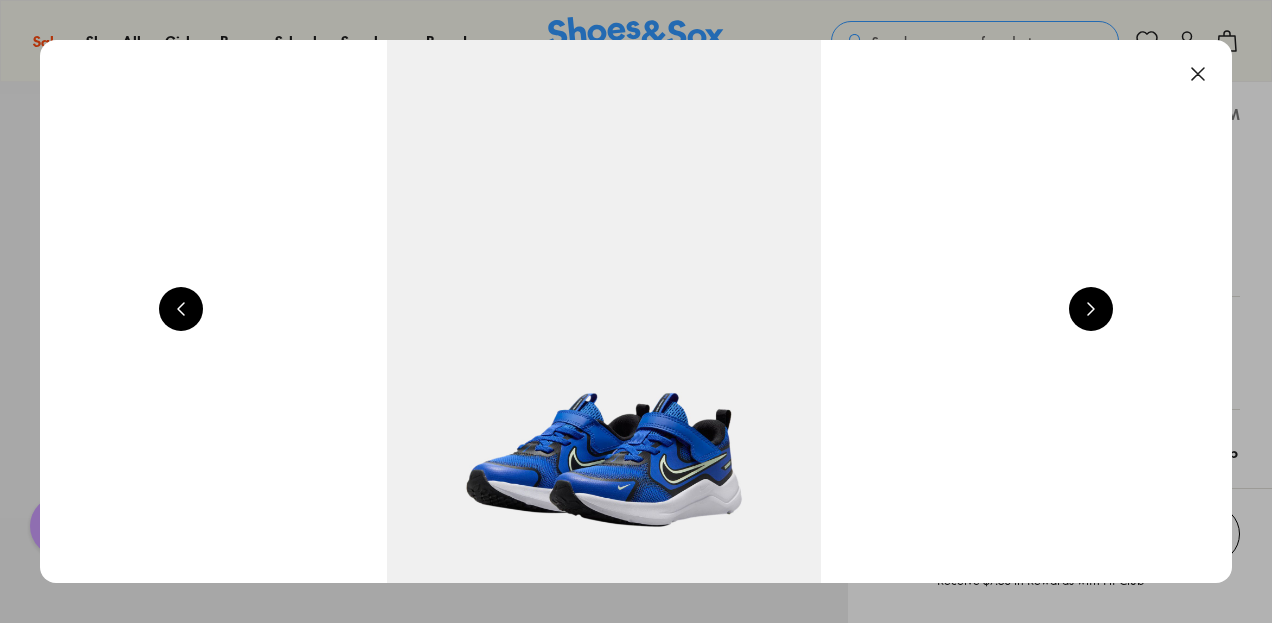 click at bounding box center [1091, 309] 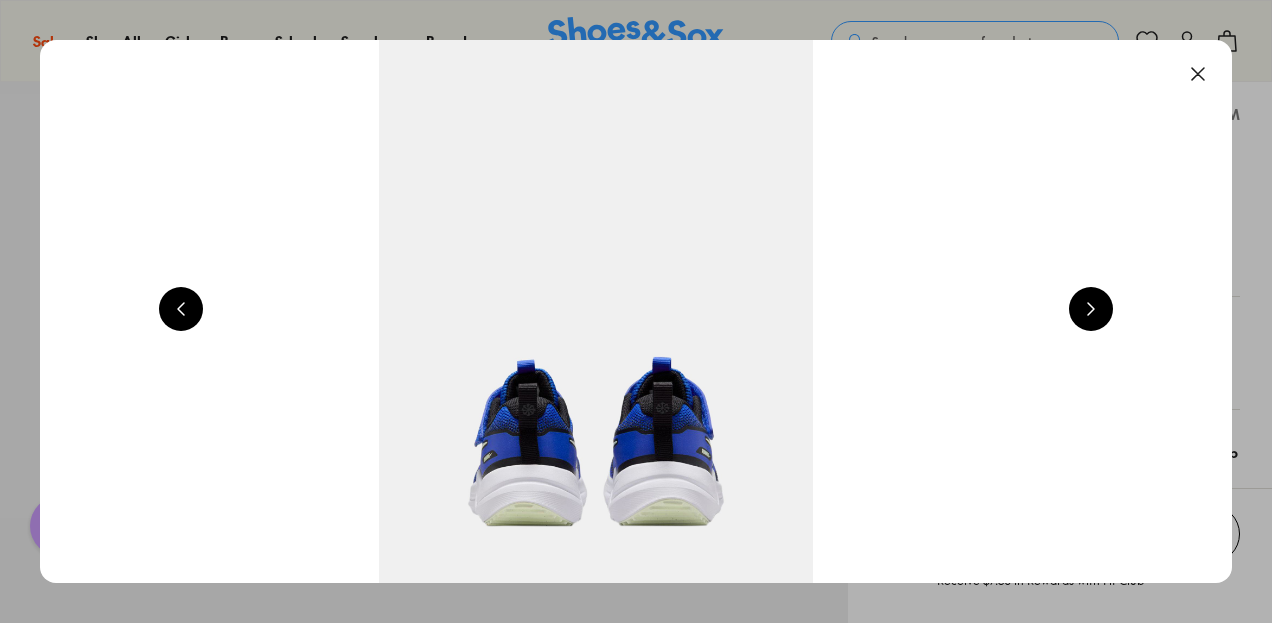 click at bounding box center [1091, 309] 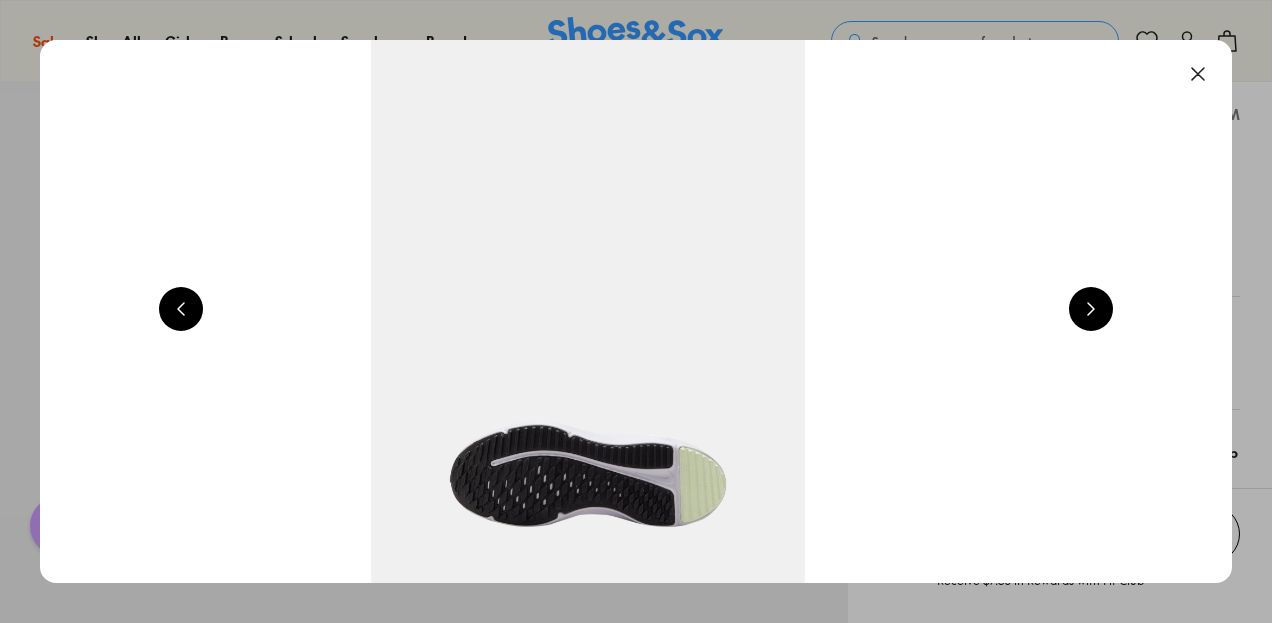click at bounding box center (1091, 309) 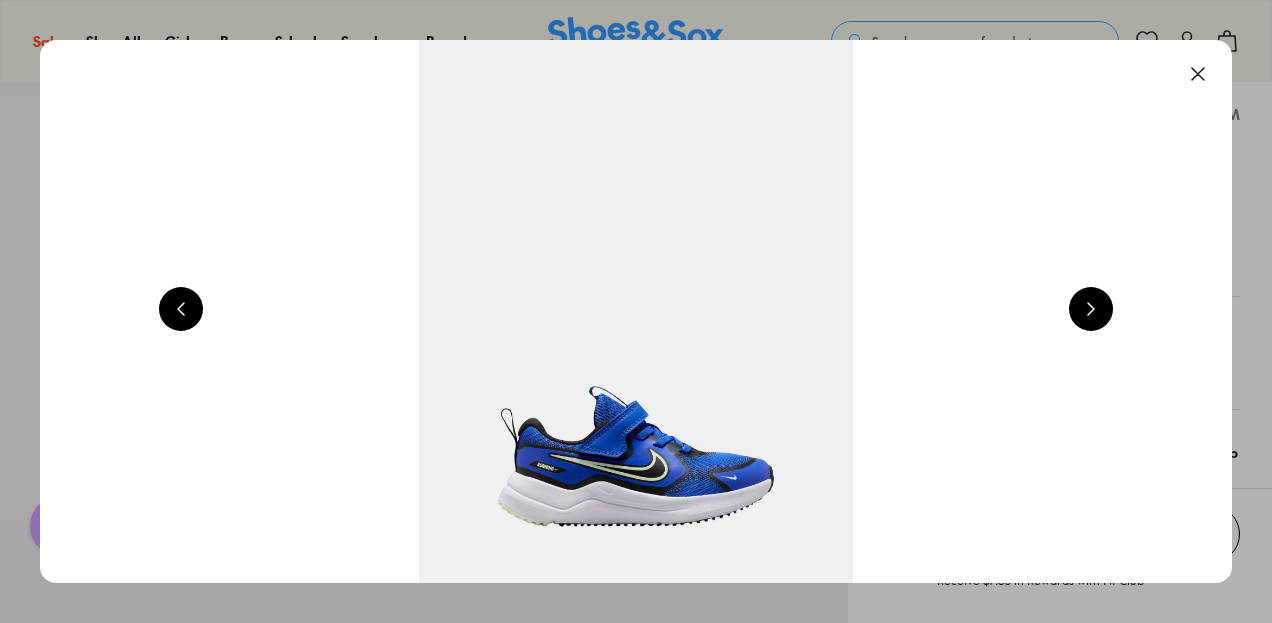 scroll, scrollTop: 0, scrollLeft: 1200, axis: horizontal 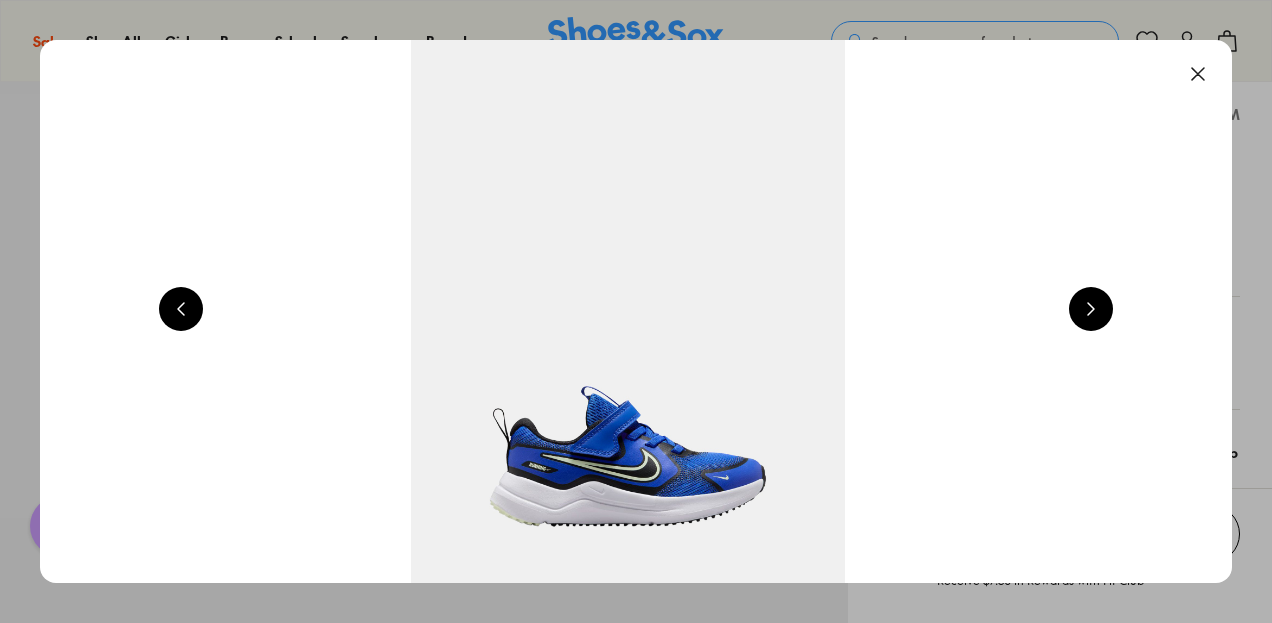 click at bounding box center (628, 311) 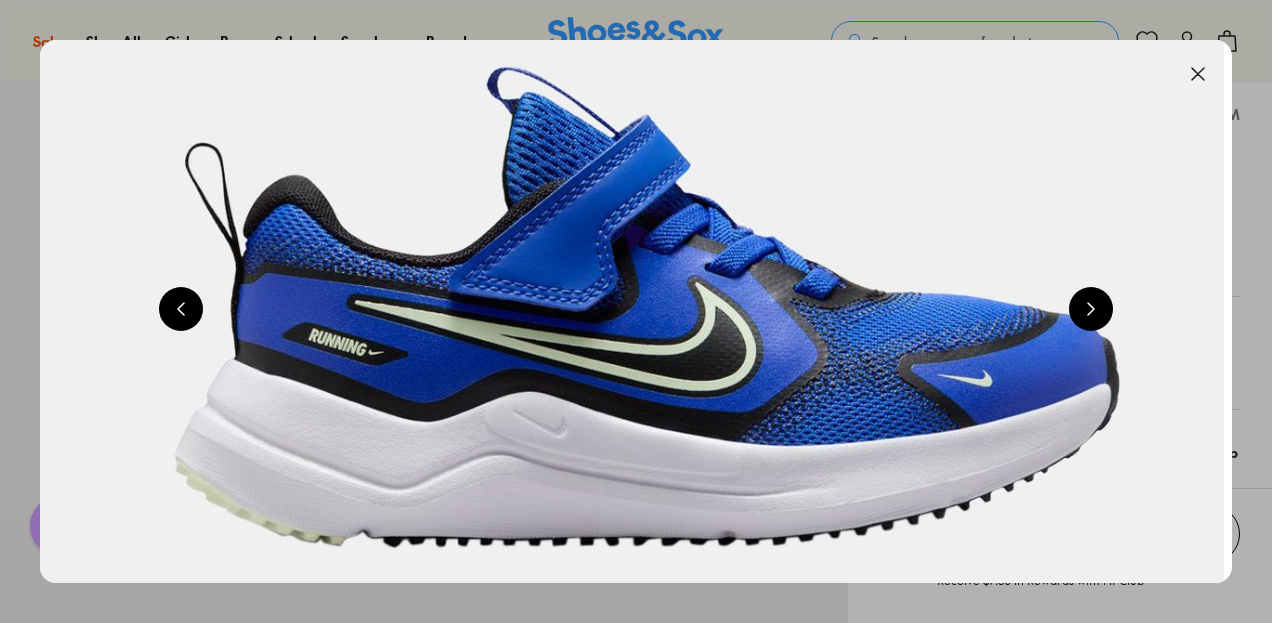 click at bounding box center [1198, 74] 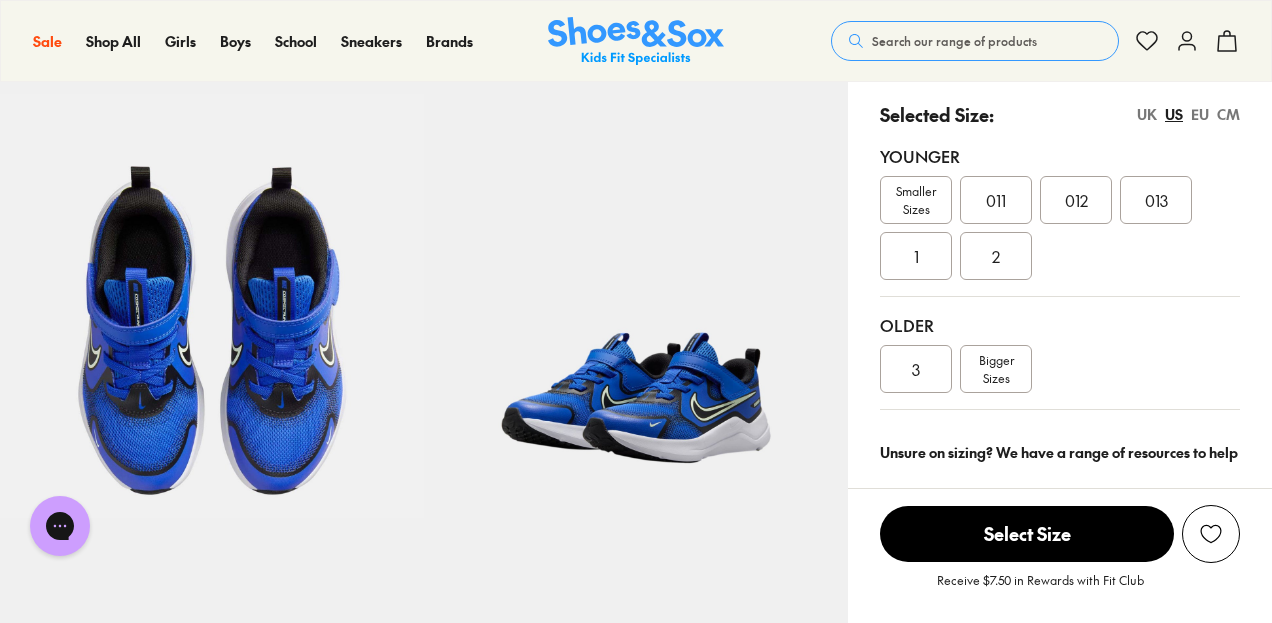 click on "011" at bounding box center (996, 200) 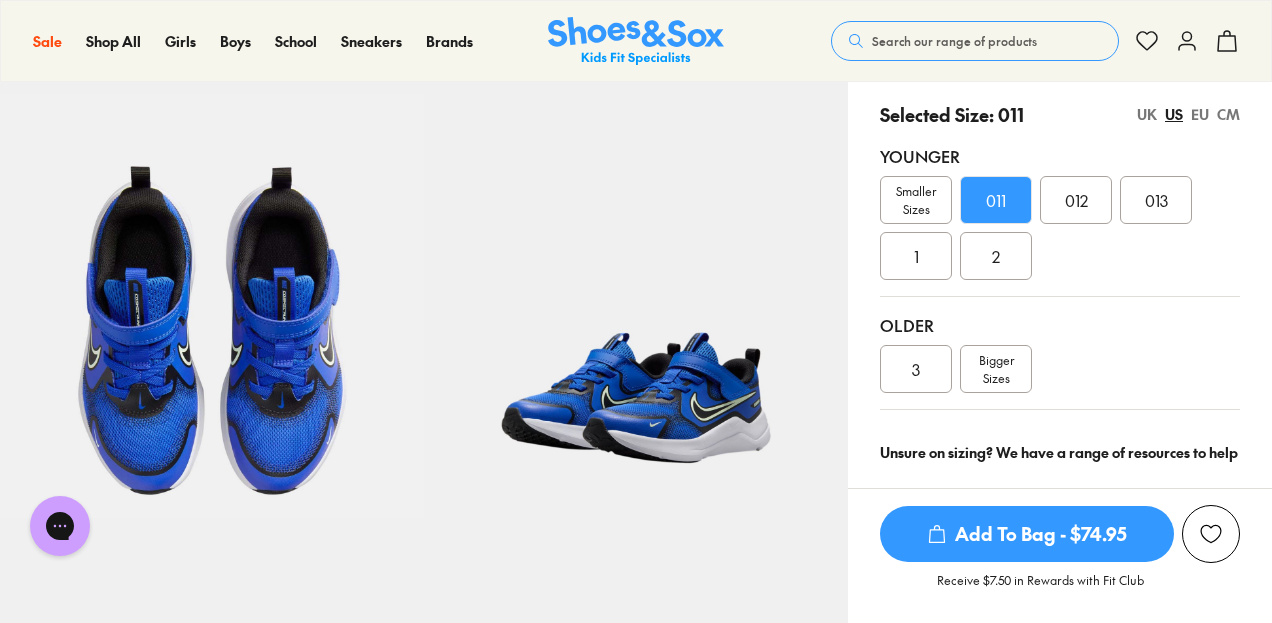 click on "UK" at bounding box center (1147, 114) 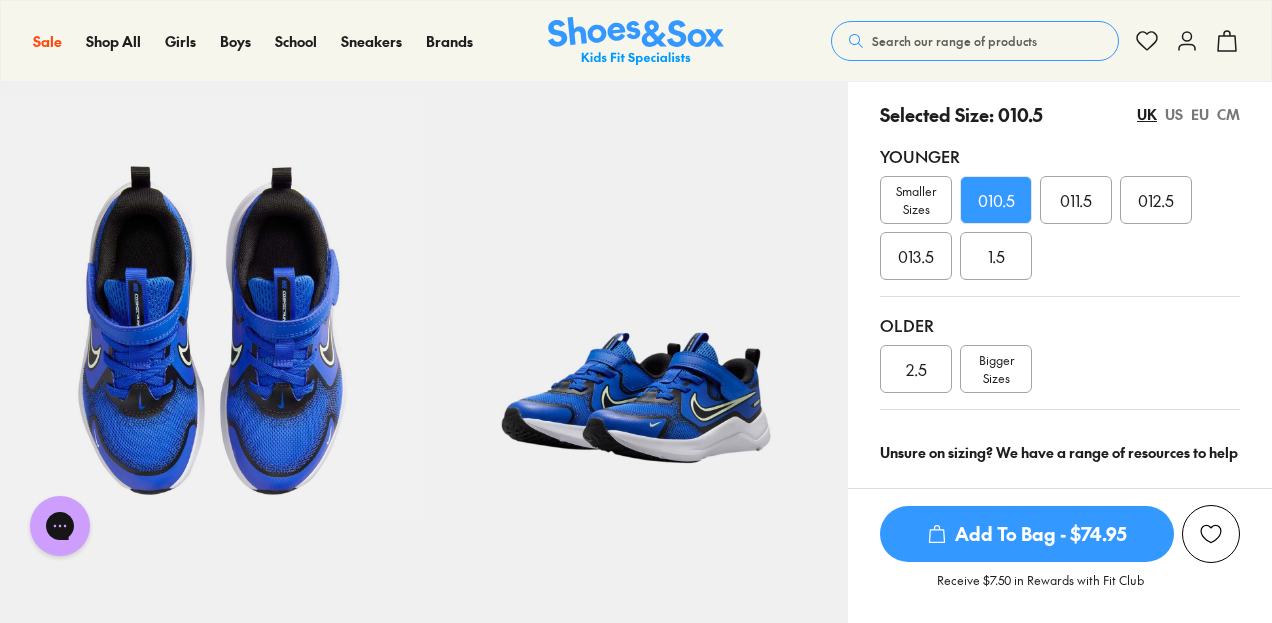 click on "US" at bounding box center [1174, 114] 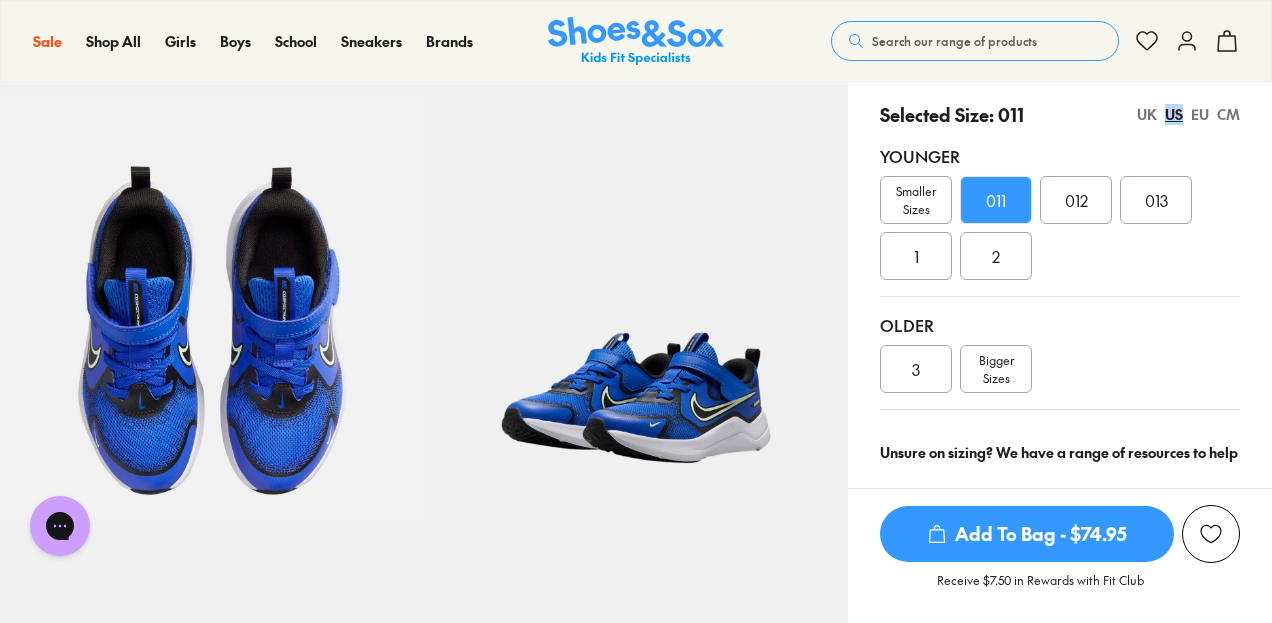 click on "US" at bounding box center (1174, 114) 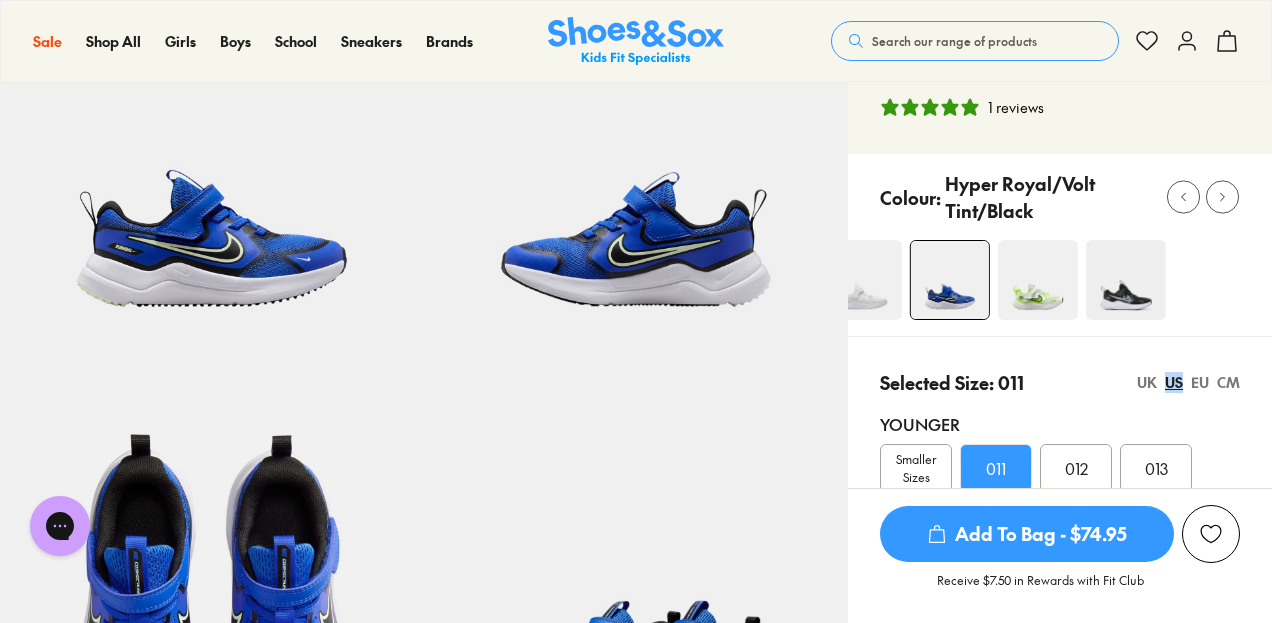 scroll, scrollTop: 179, scrollLeft: 0, axis: vertical 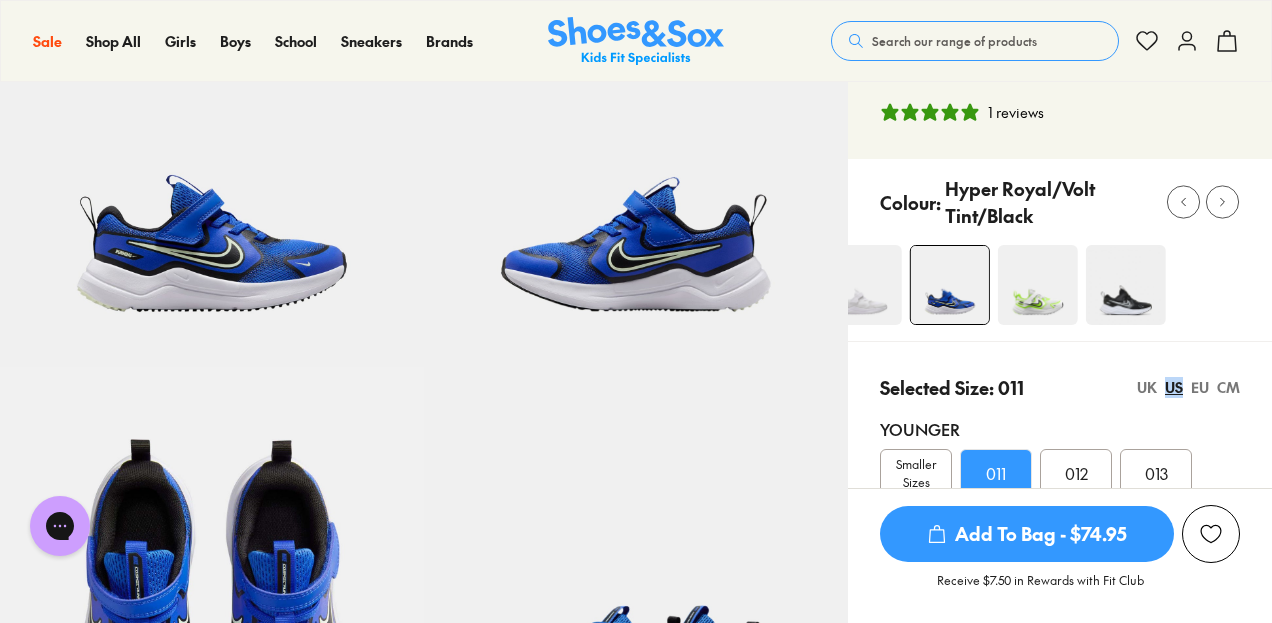 click 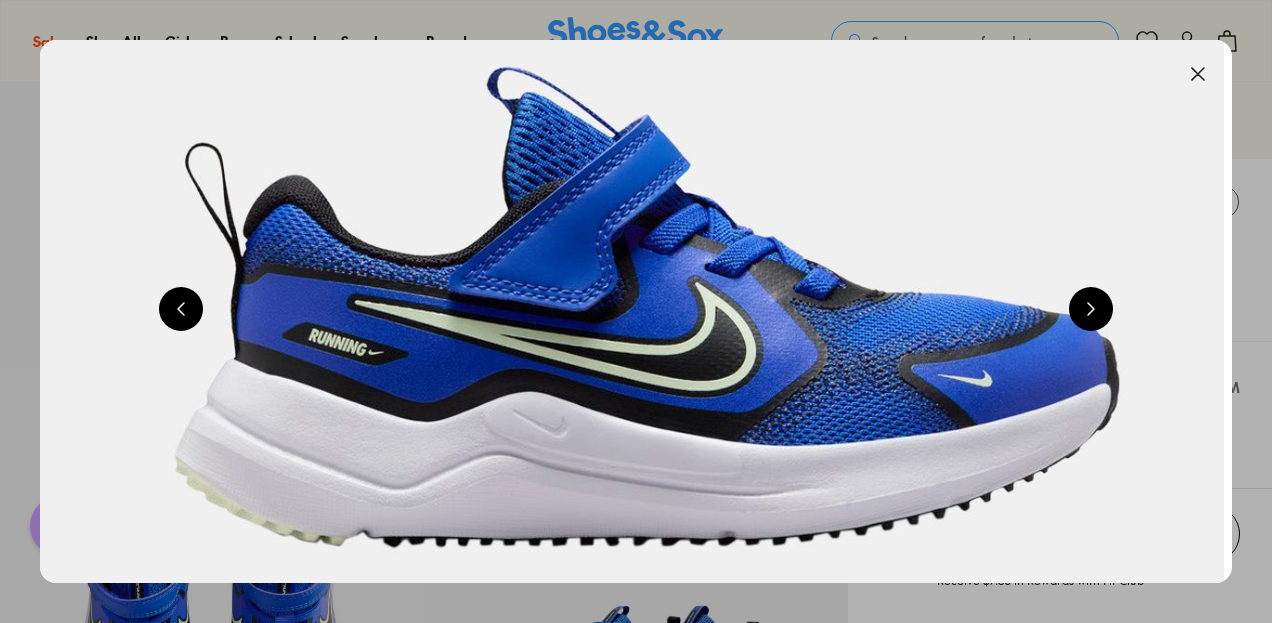 scroll, scrollTop: 0, scrollLeft: 2400, axis: horizontal 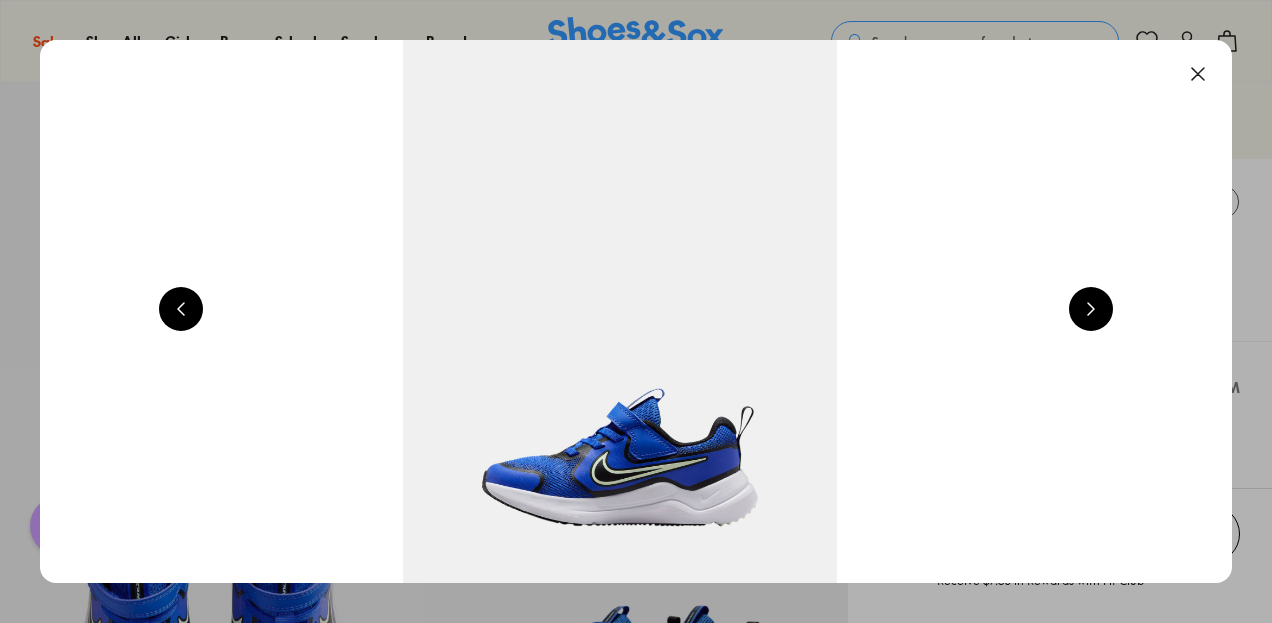 drag, startPoint x: 690, startPoint y: 419, endPoint x: 1096, endPoint y: 294, distance: 424.807 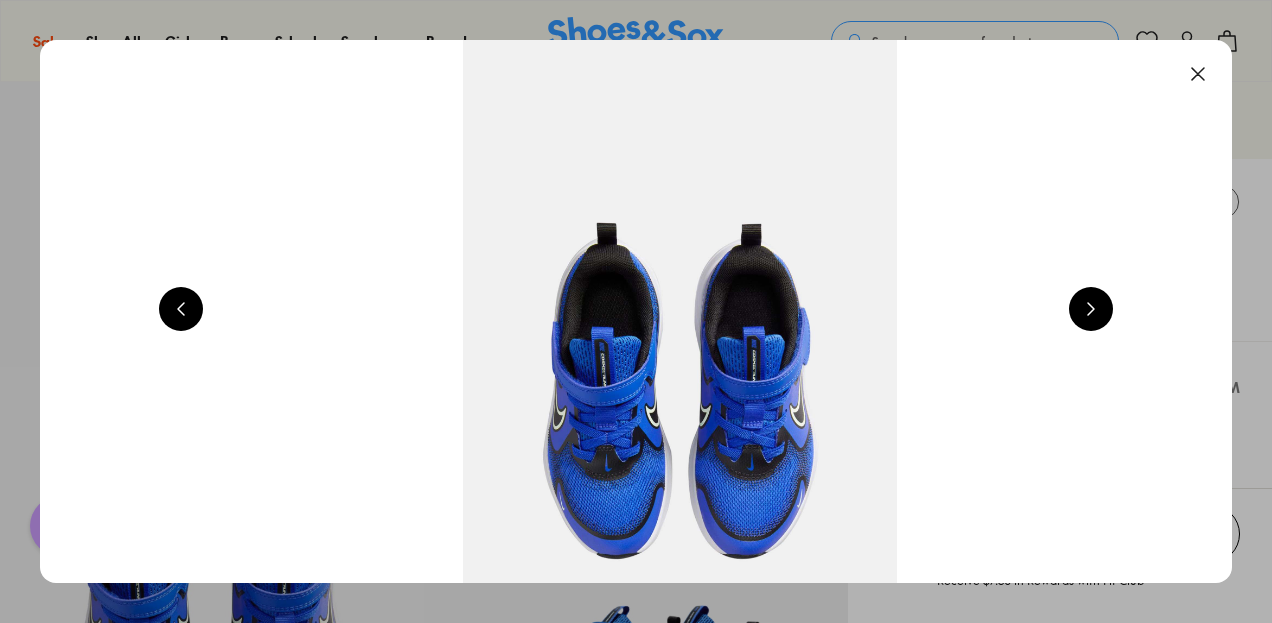scroll, scrollTop: 0, scrollLeft: 3600, axis: horizontal 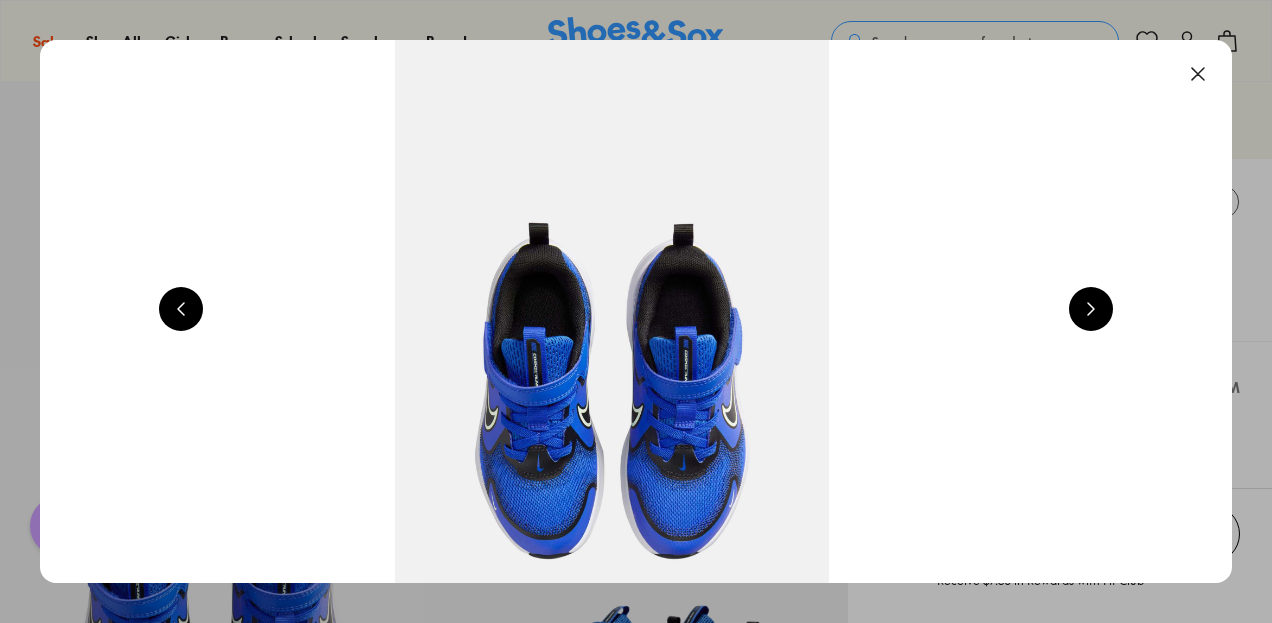 click at bounding box center (1198, 74) 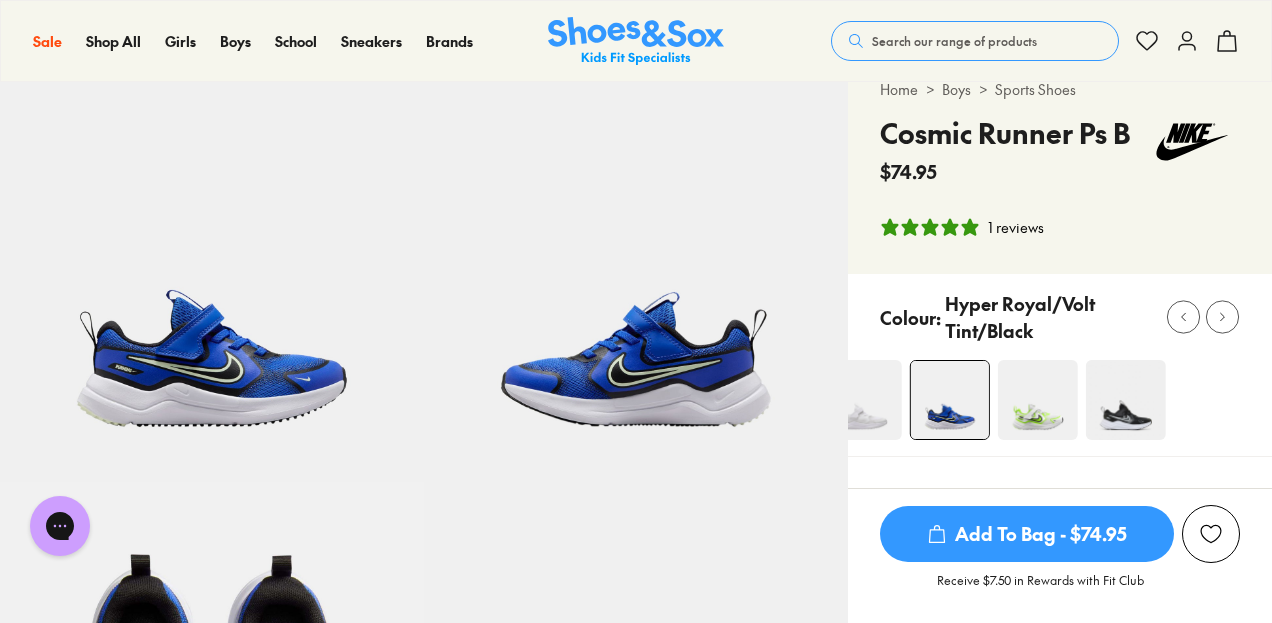 scroll, scrollTop: 63, scrollLeft: 0, axis: vertical 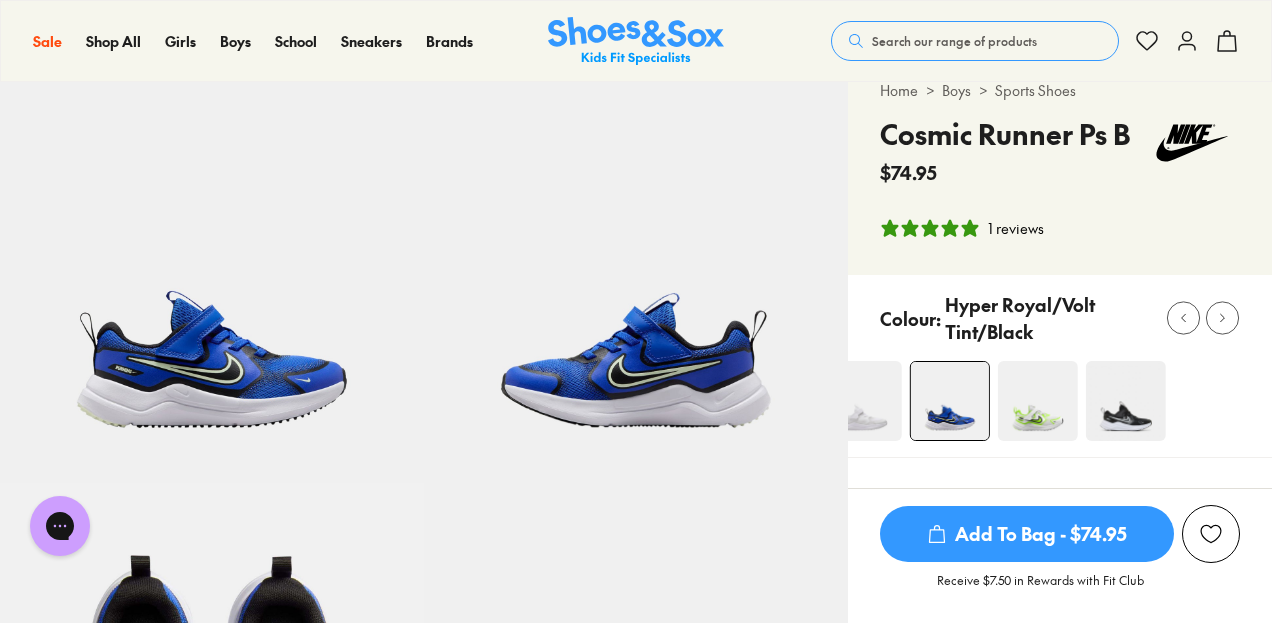 click 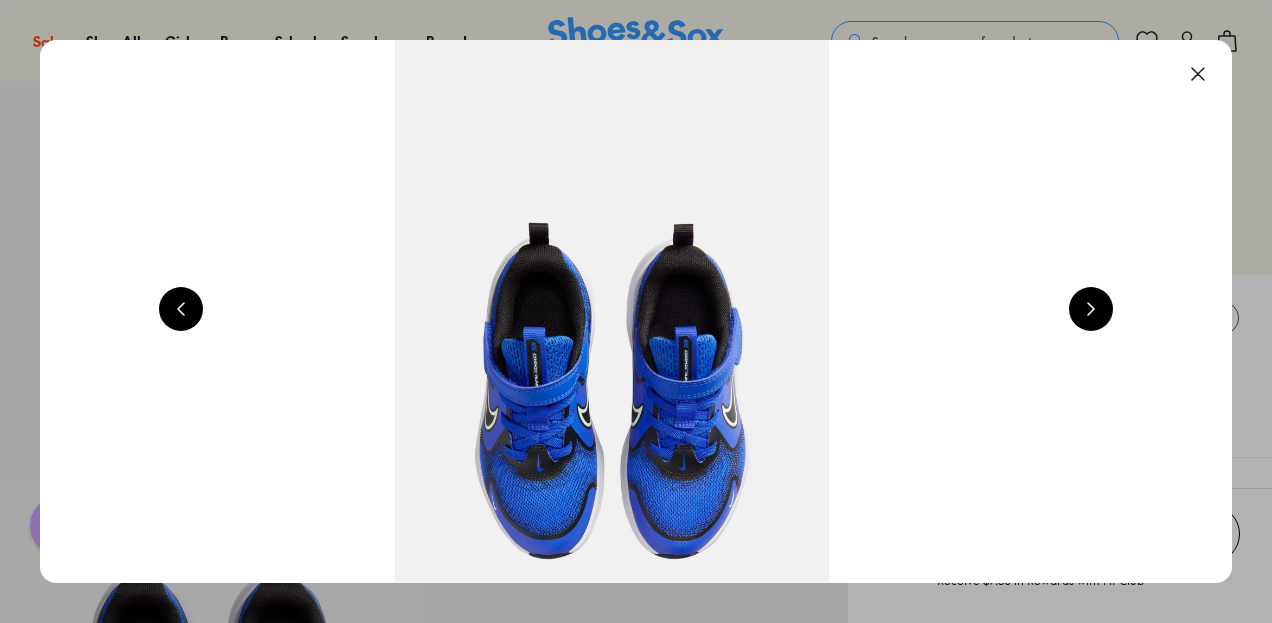 scroll, scrollTop: 0, scrollLeft: 1200, axis: horizontal 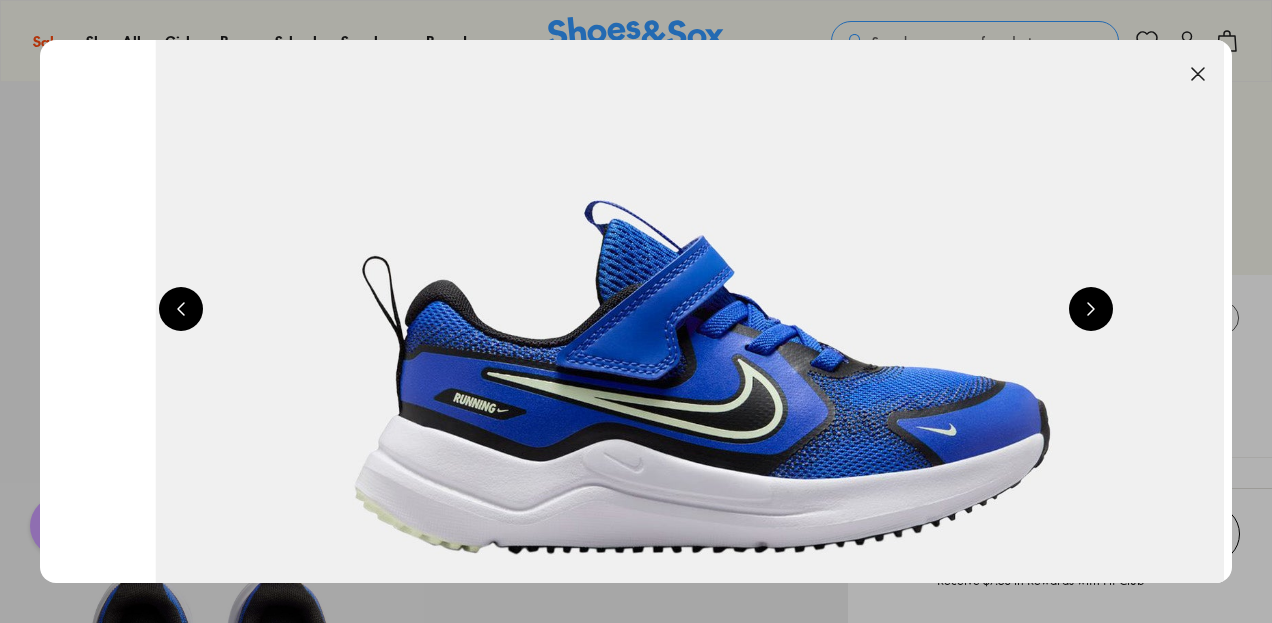 click at bounding box center (1198, 74) 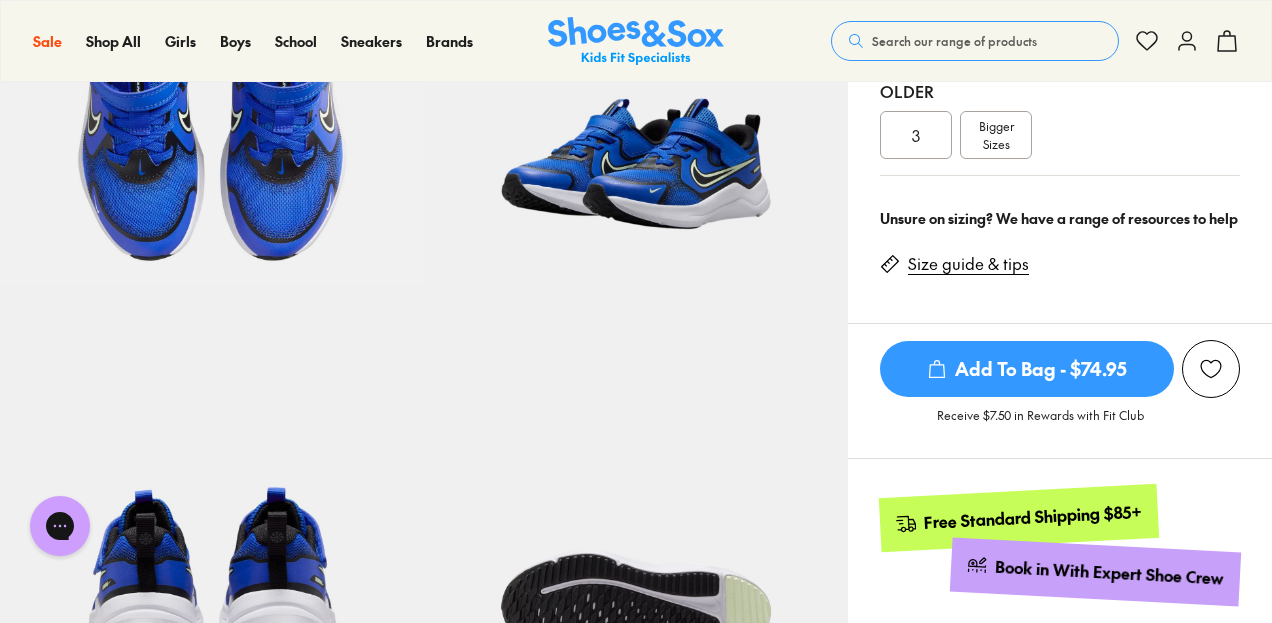 scroll, scrollTop: 688, scrollLeft: 0, axis: vertical 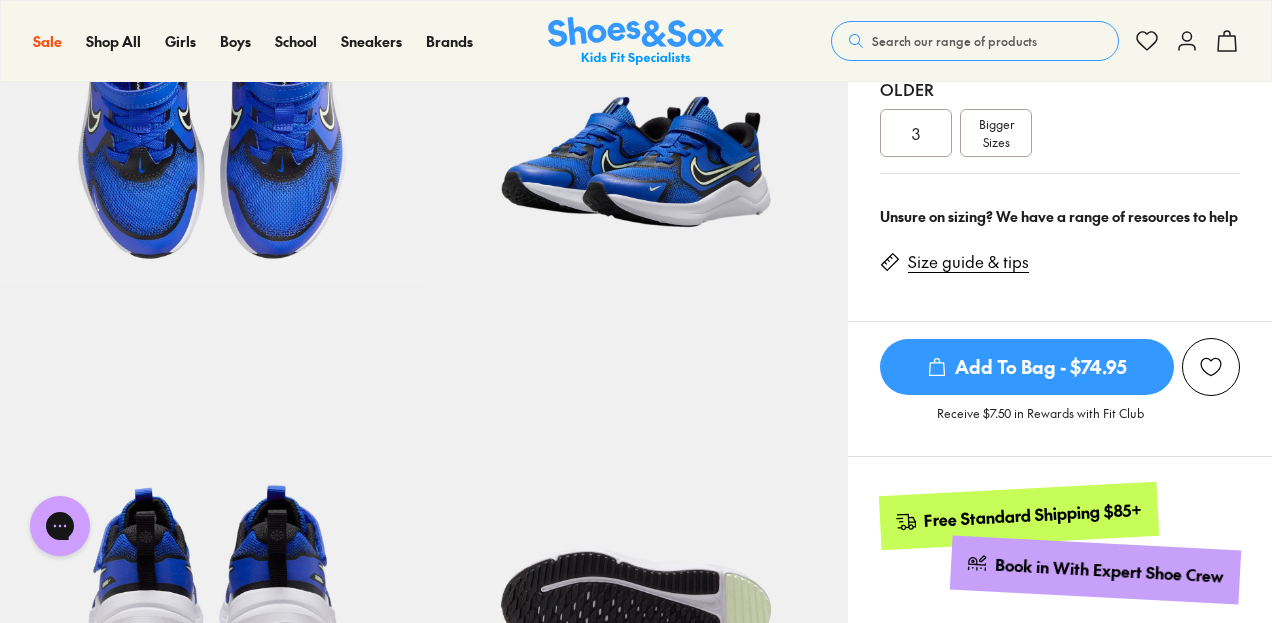click on "Add To Bag - $74.95" at bounding box center [1027, 367] 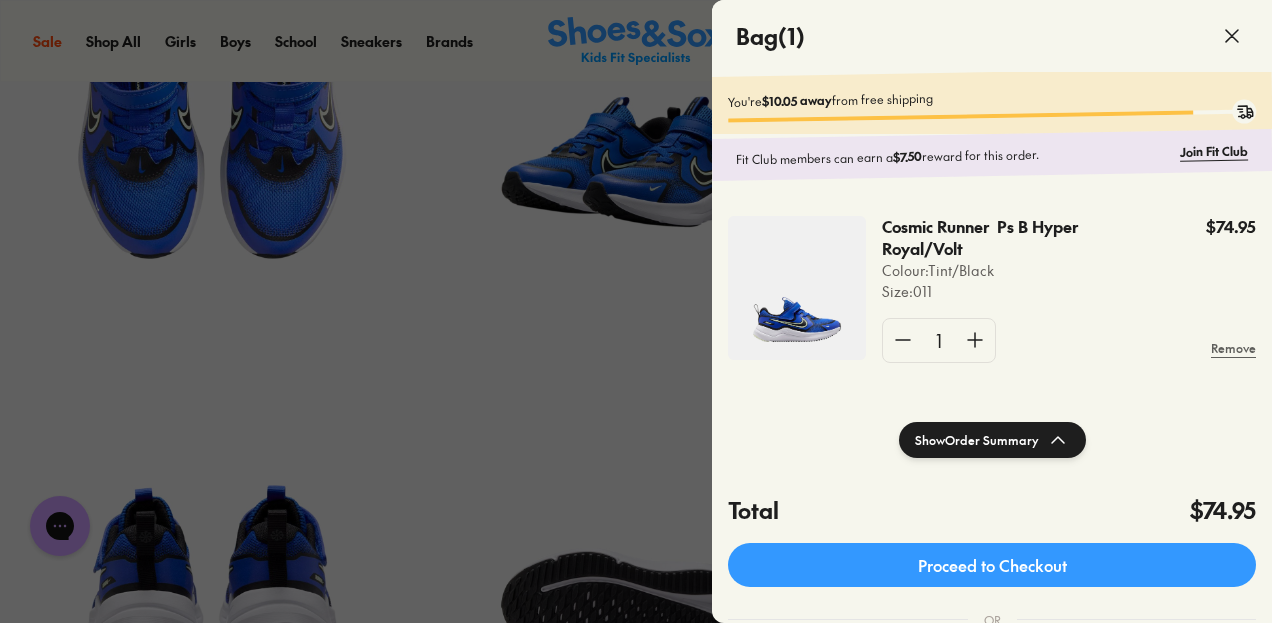 scroll, scrollTop: 112, scrollLeft: 0, axis: vertical 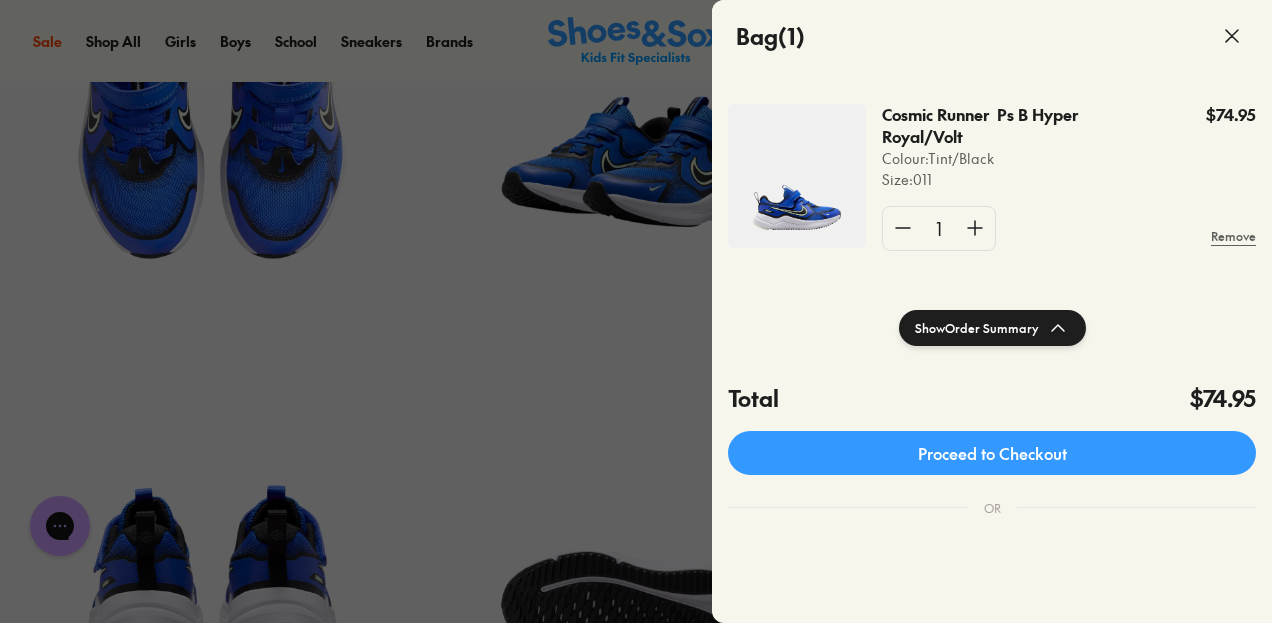 click on "Show  Order Summary" 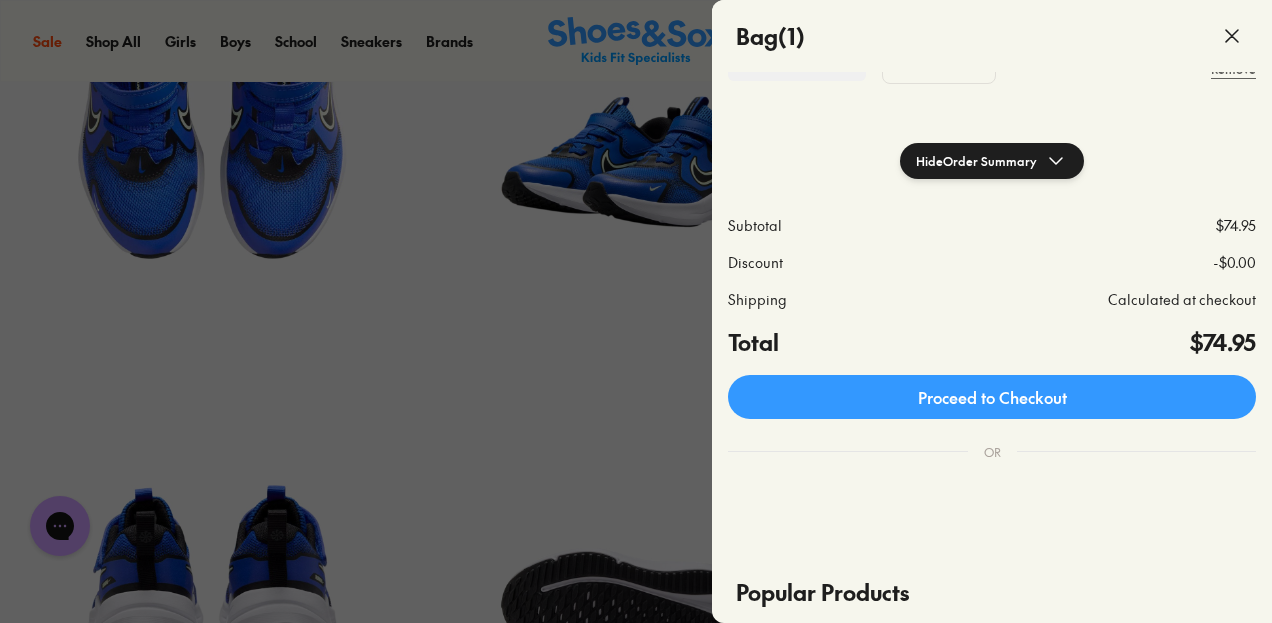 scroll, scrollTop: 280, scrollLeft: 0, axis: vertical 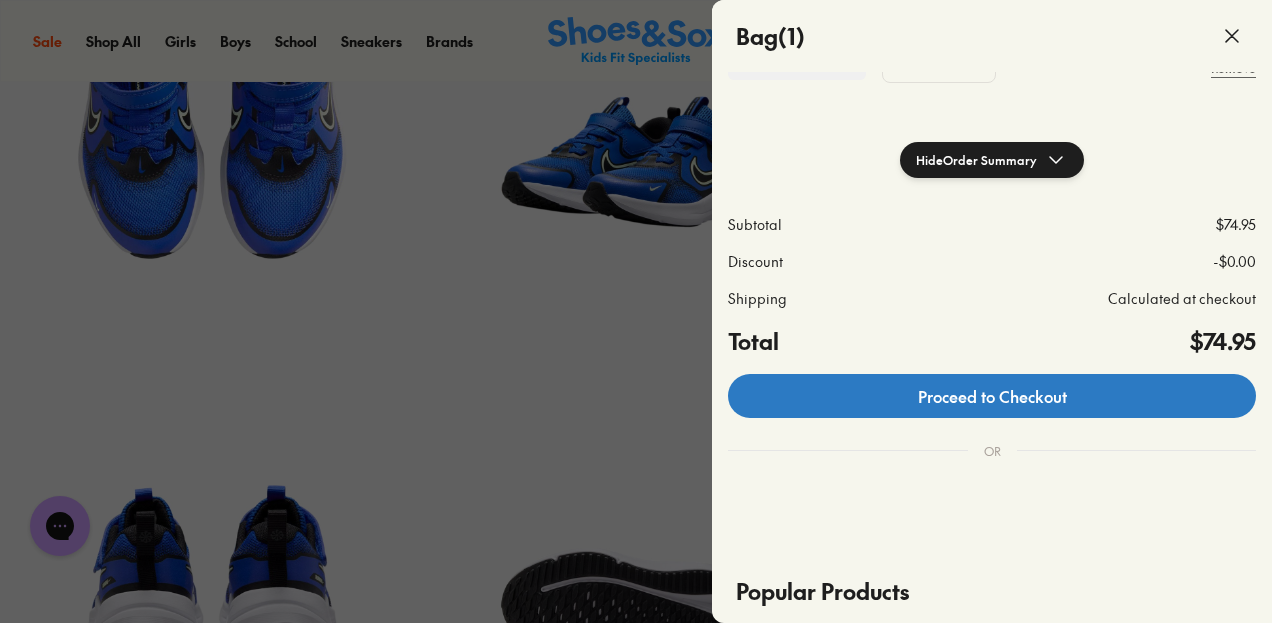 click on "Proceed to Checkout" 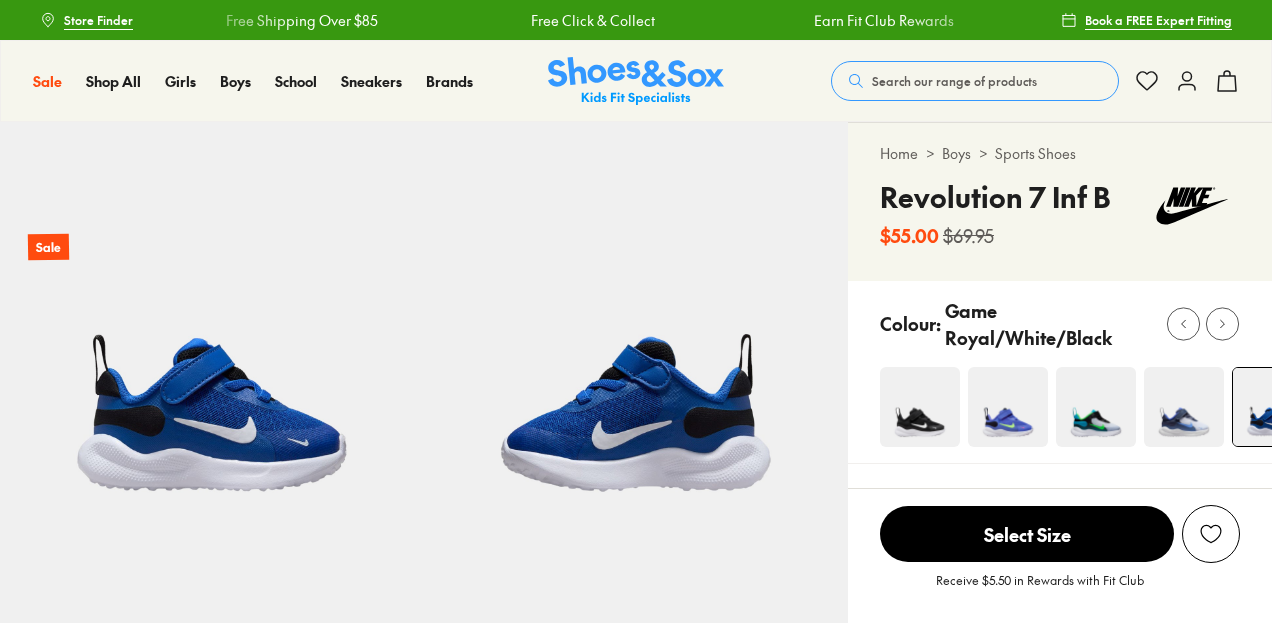 select on "*" 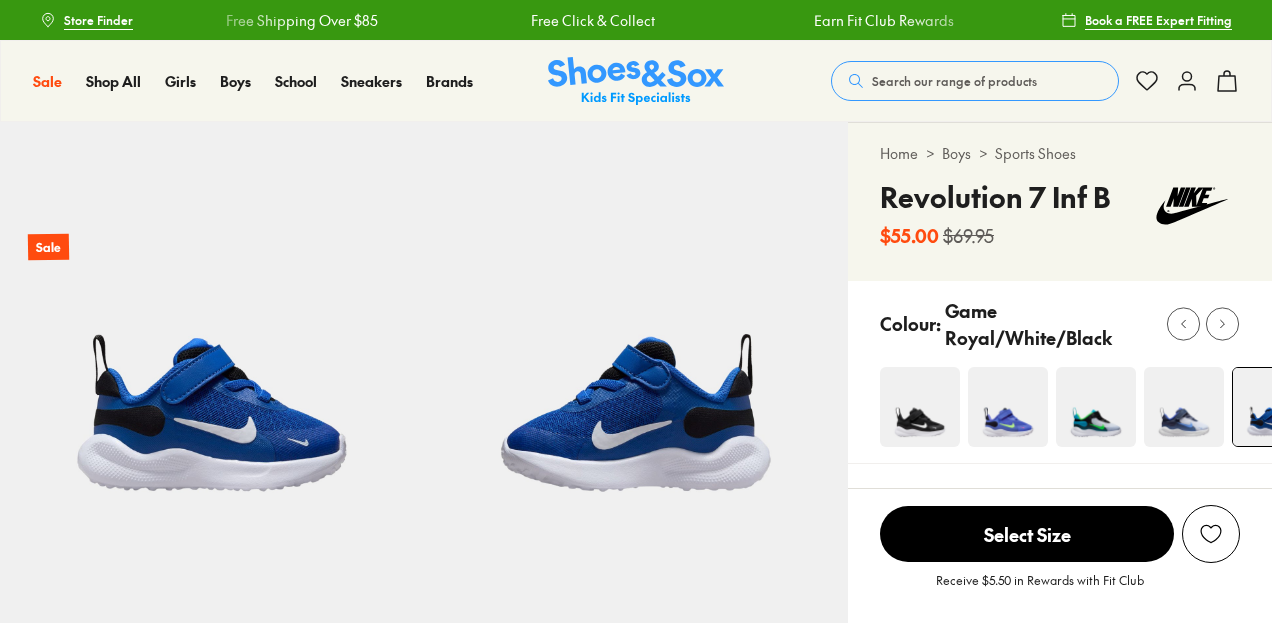 scroll, scrollTop: 0, scrollLeft: 0, axis: both 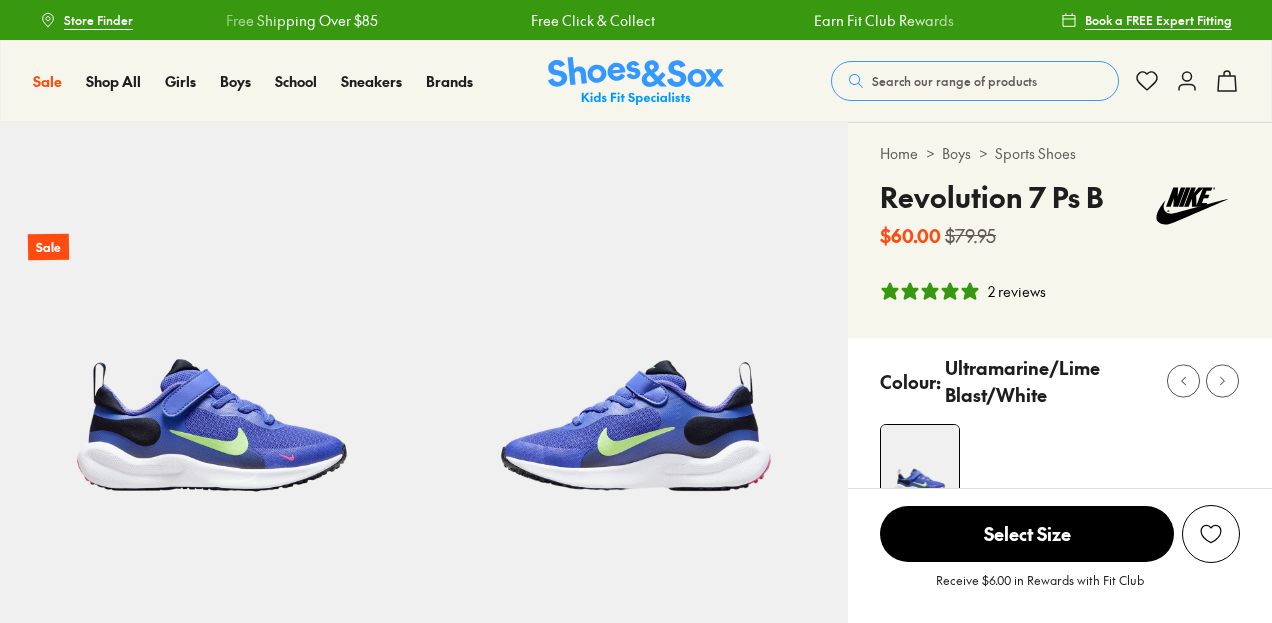 select on "*" 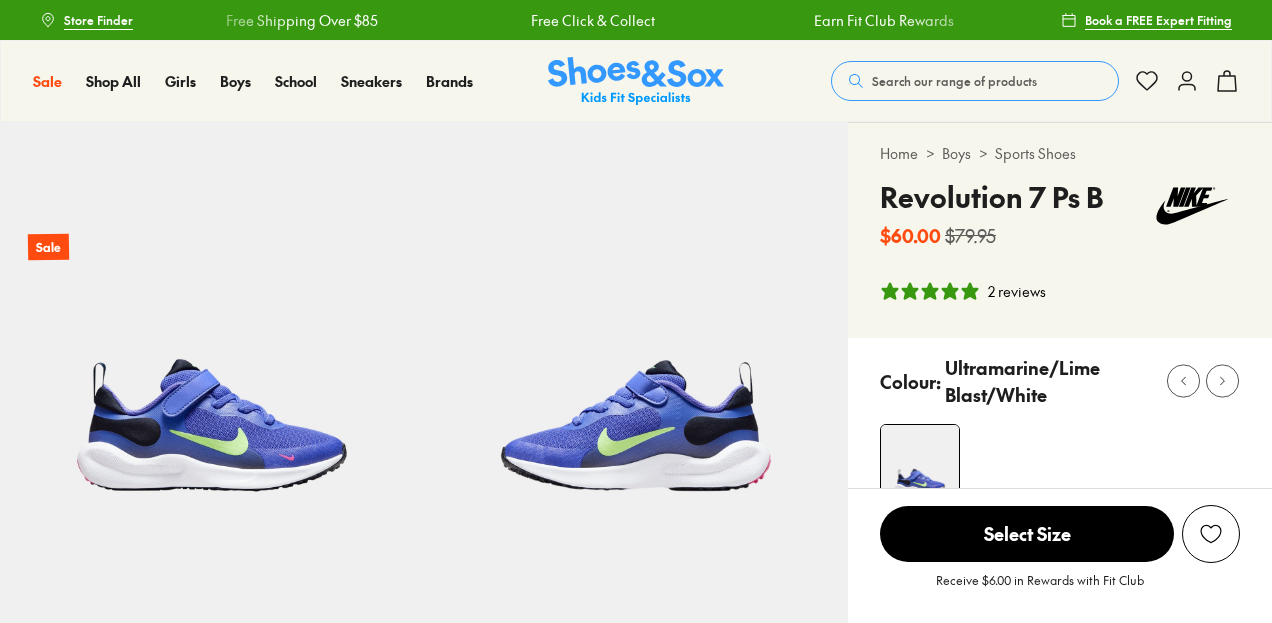 scroll, scrollTop: 0, scrollLeft: 0, axis: both 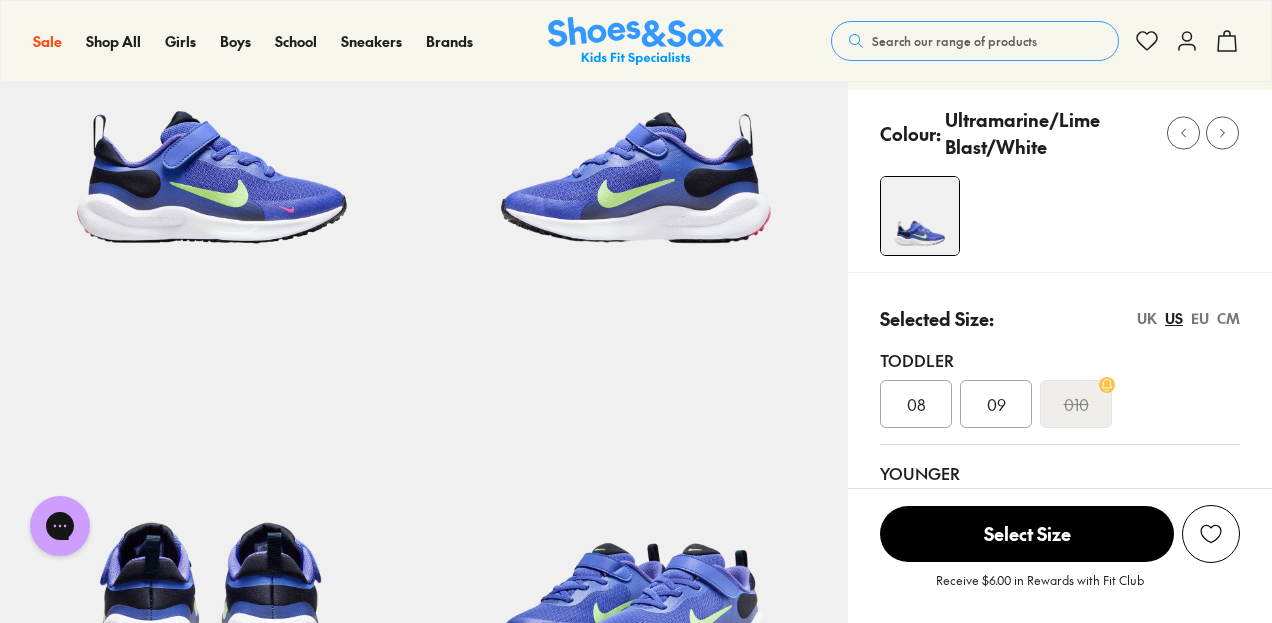 click 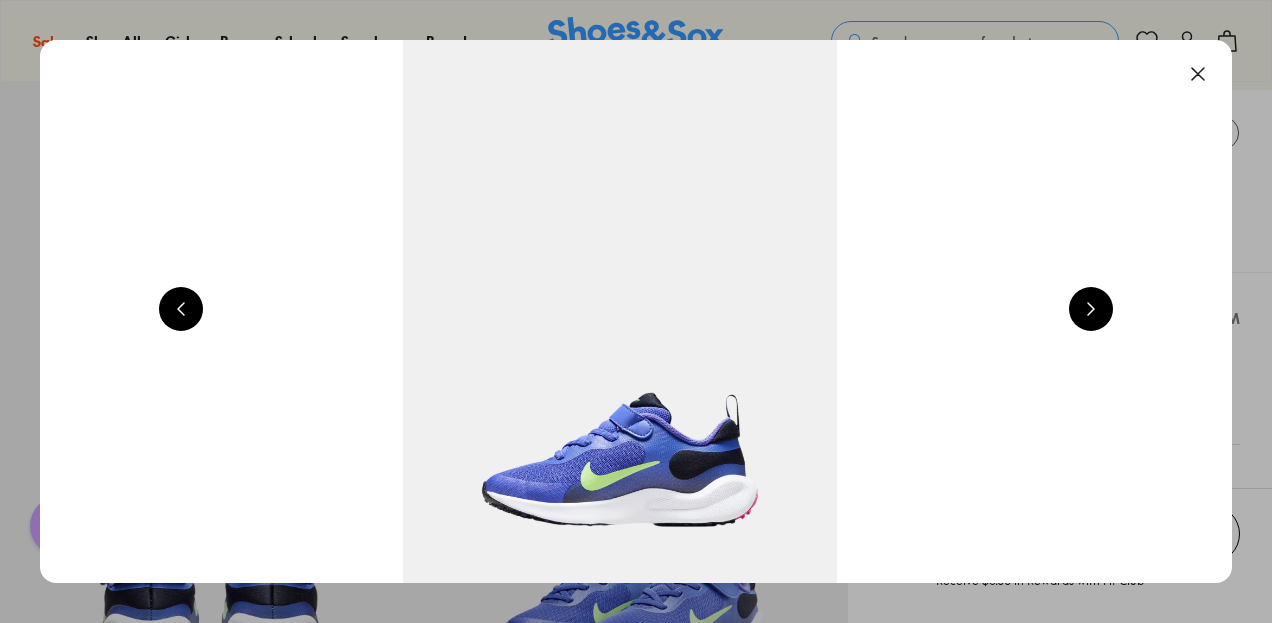 click at bounding box center [1198, 74] 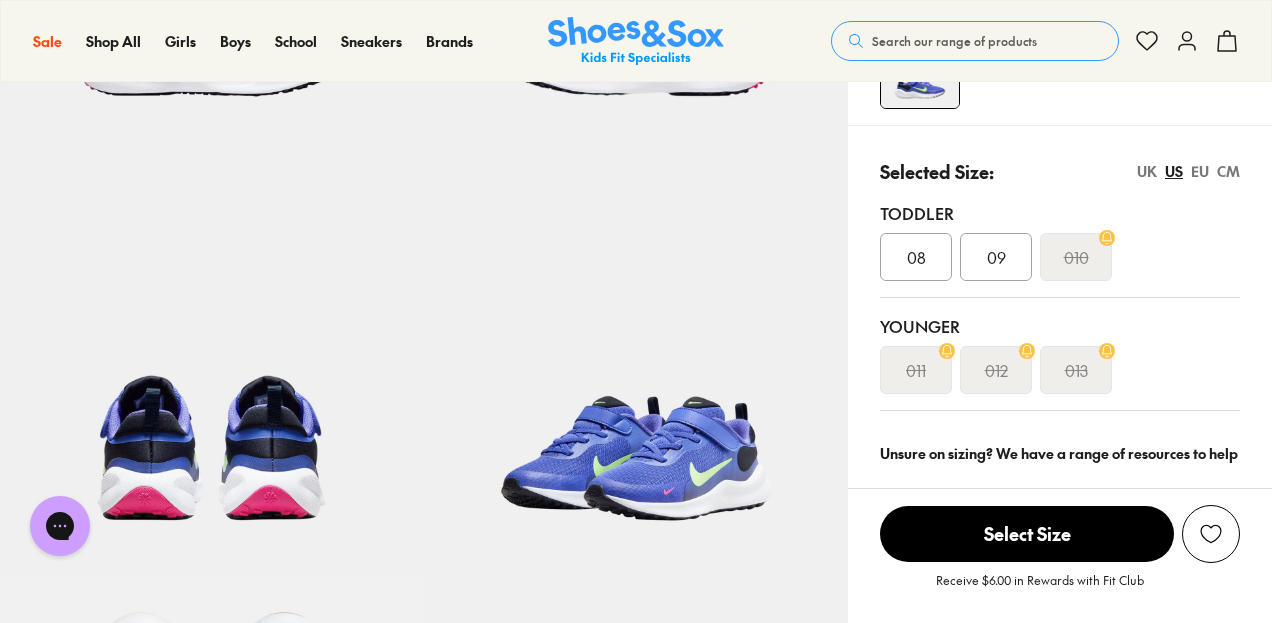 scroll, scrollTop: 396, scrollLeft: 0, axis: vertical 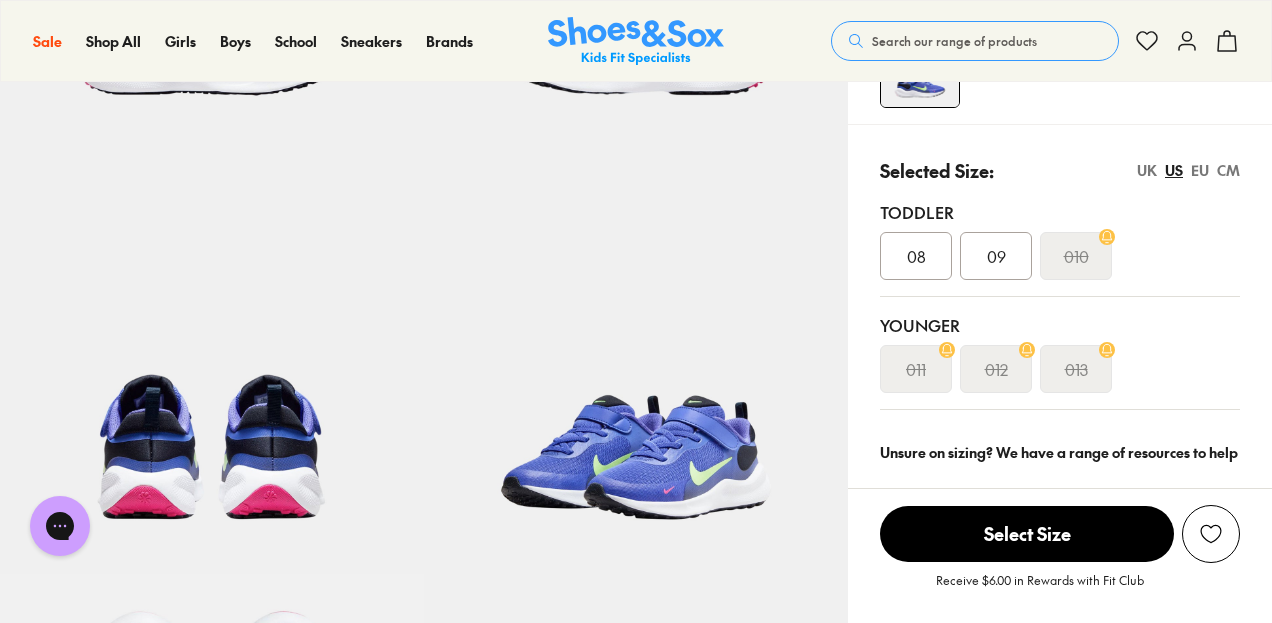 click on "011" at bounding box center [916, 369] 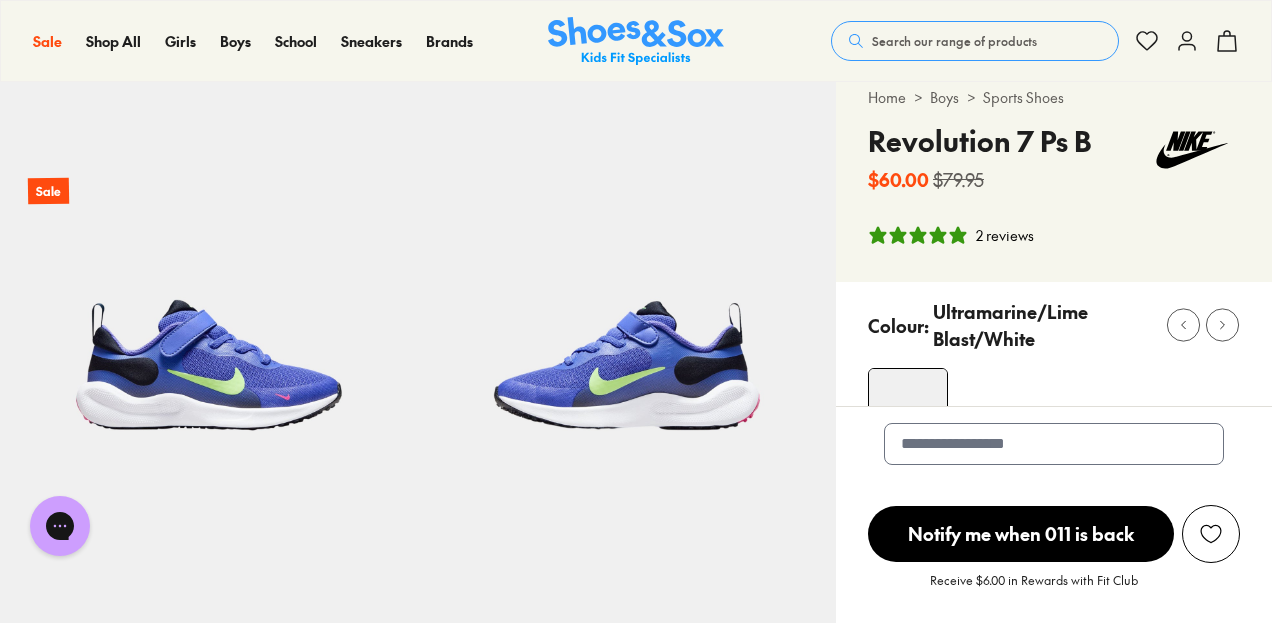 scroll, scrollTop: 55, scrollLeft: 0, axis: vertical 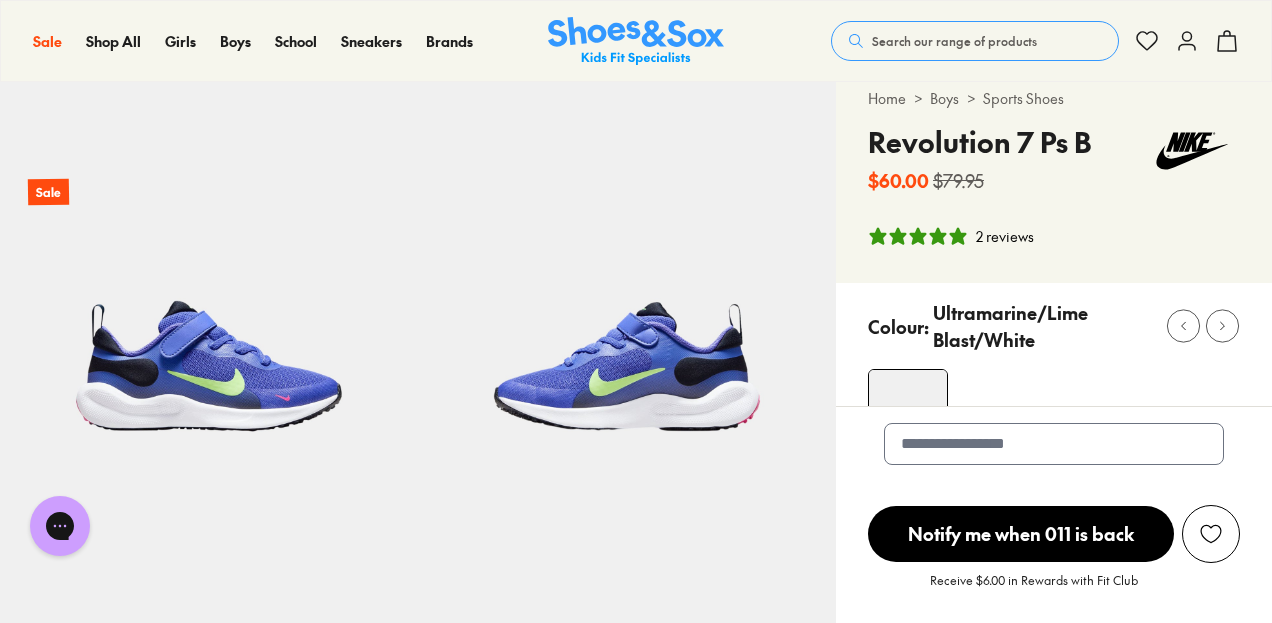 click 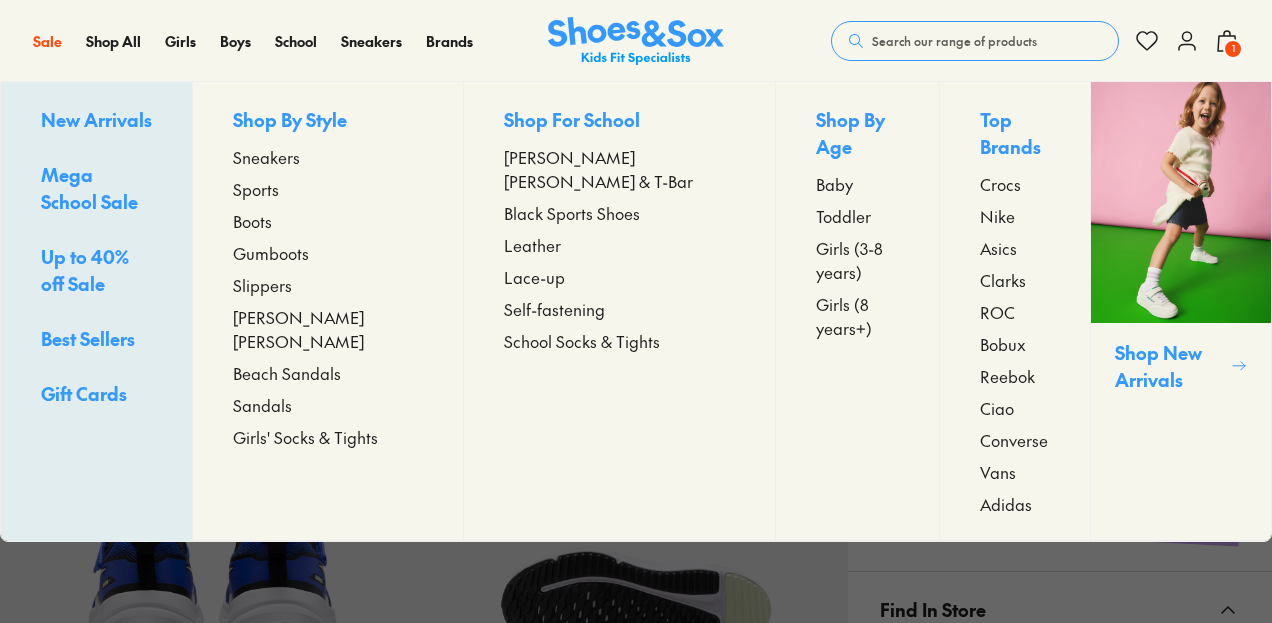 scroll, scrollTop: 688, scrollLeft: 0, axis: vertical 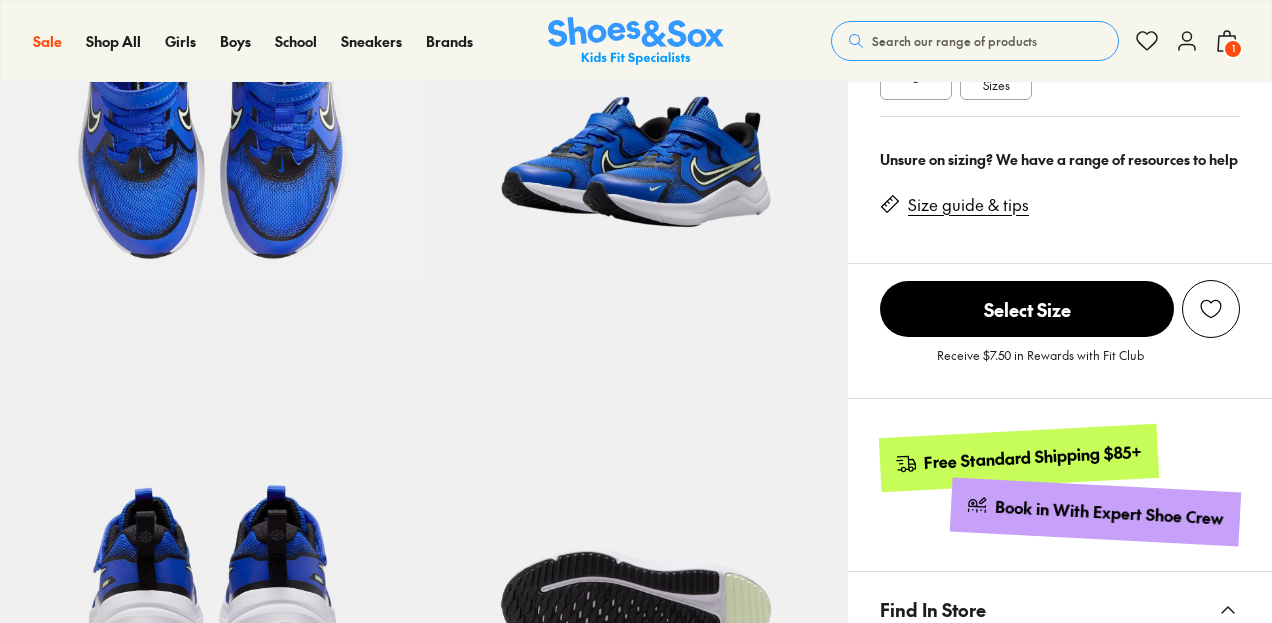 select on "*" 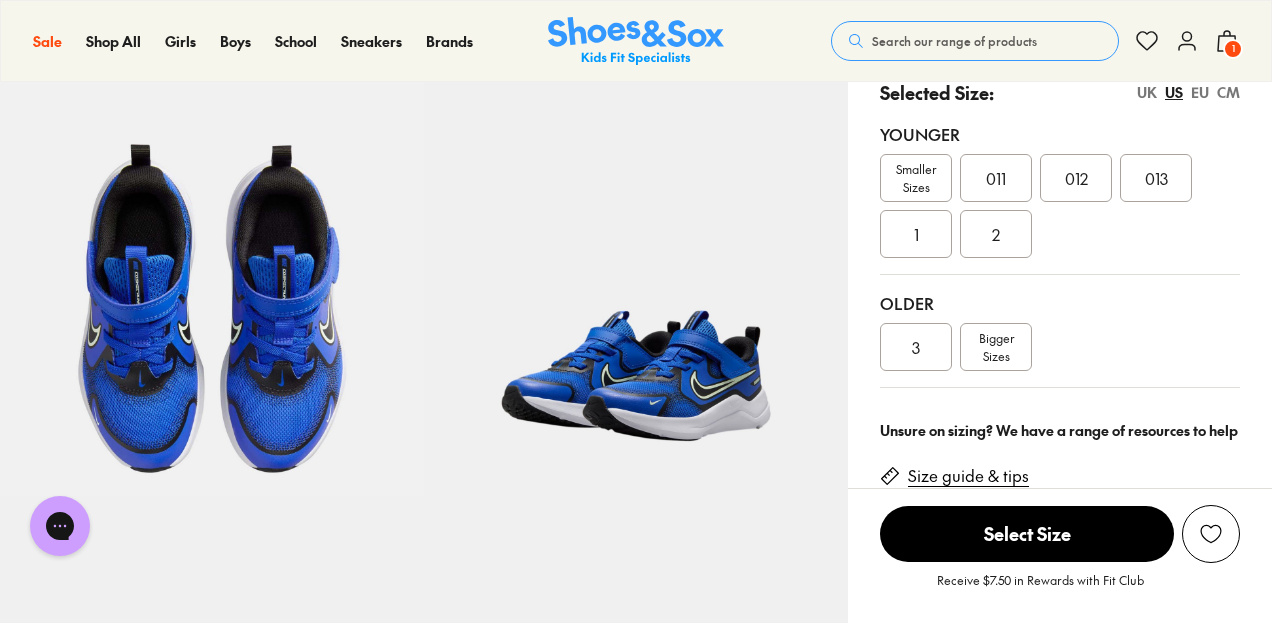scroll, scrollTop: 0, scrollLeft: 0, axis: both 